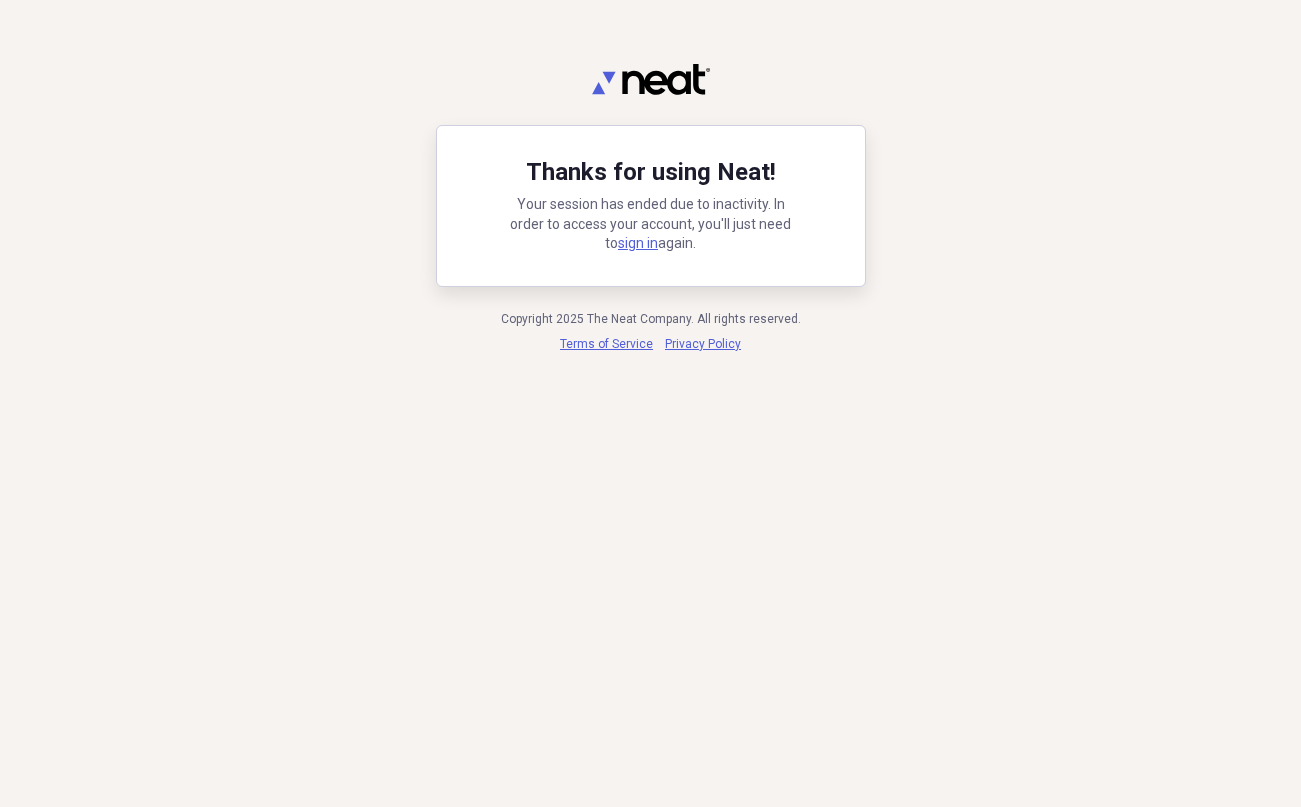 scroll, scrollTop: 0, scrollLeft: 0, axis: both 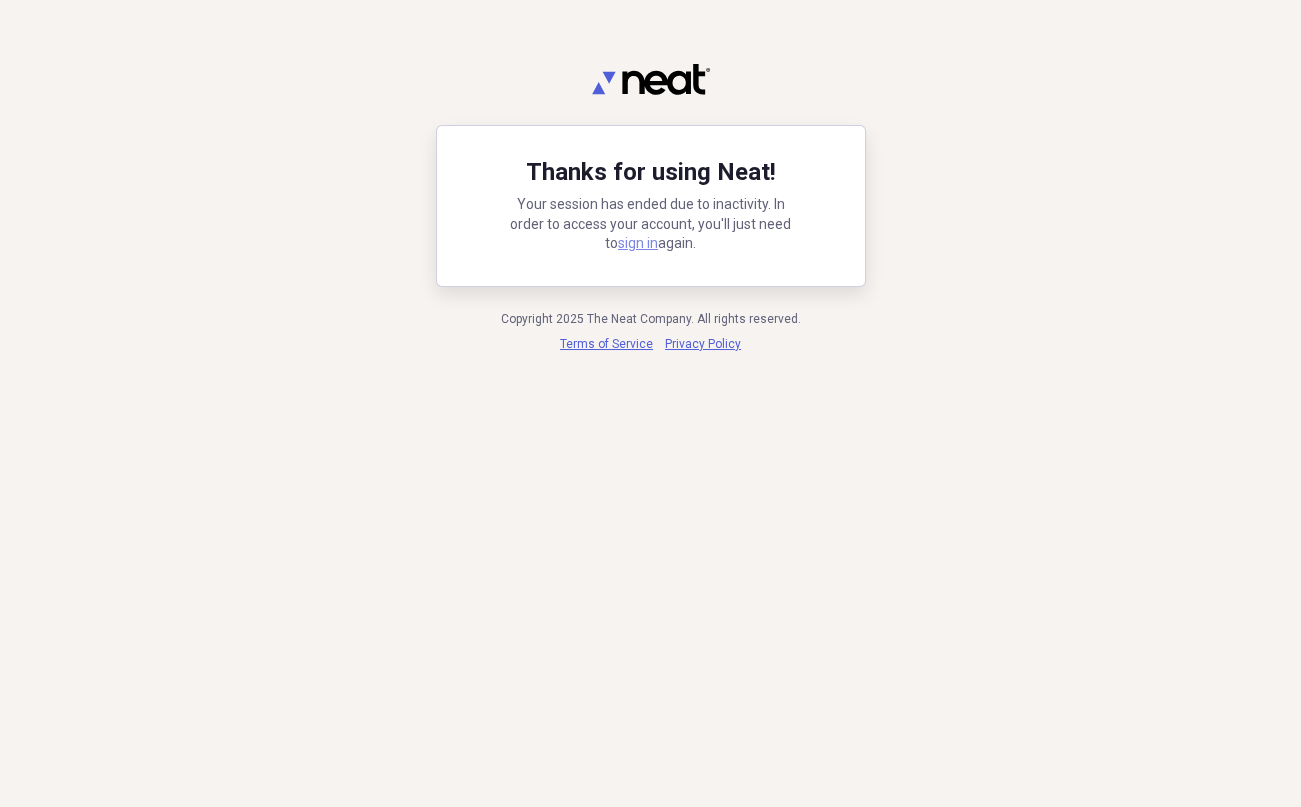 click on "sign in" at bounding box center (638, 243) 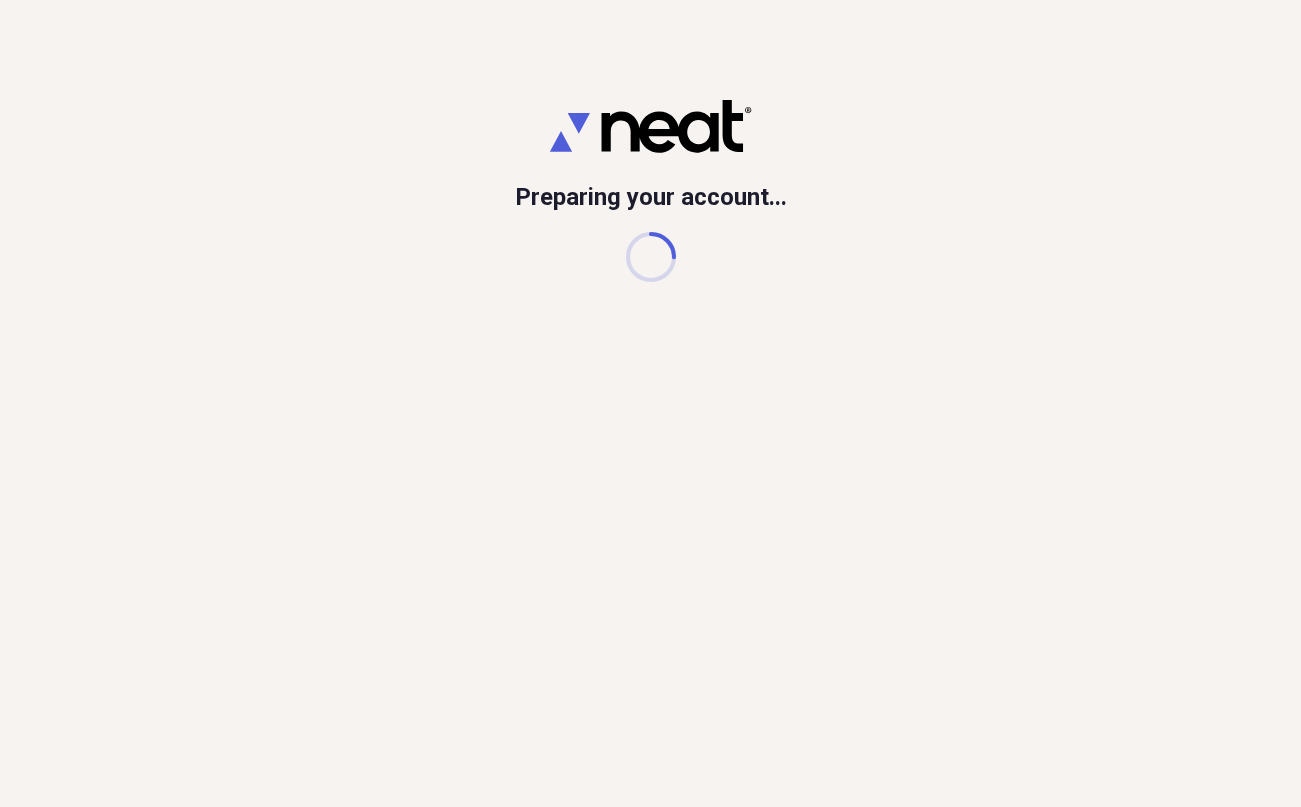 scroll, scrollTop: 0, scrollLeft: 0, axis: both 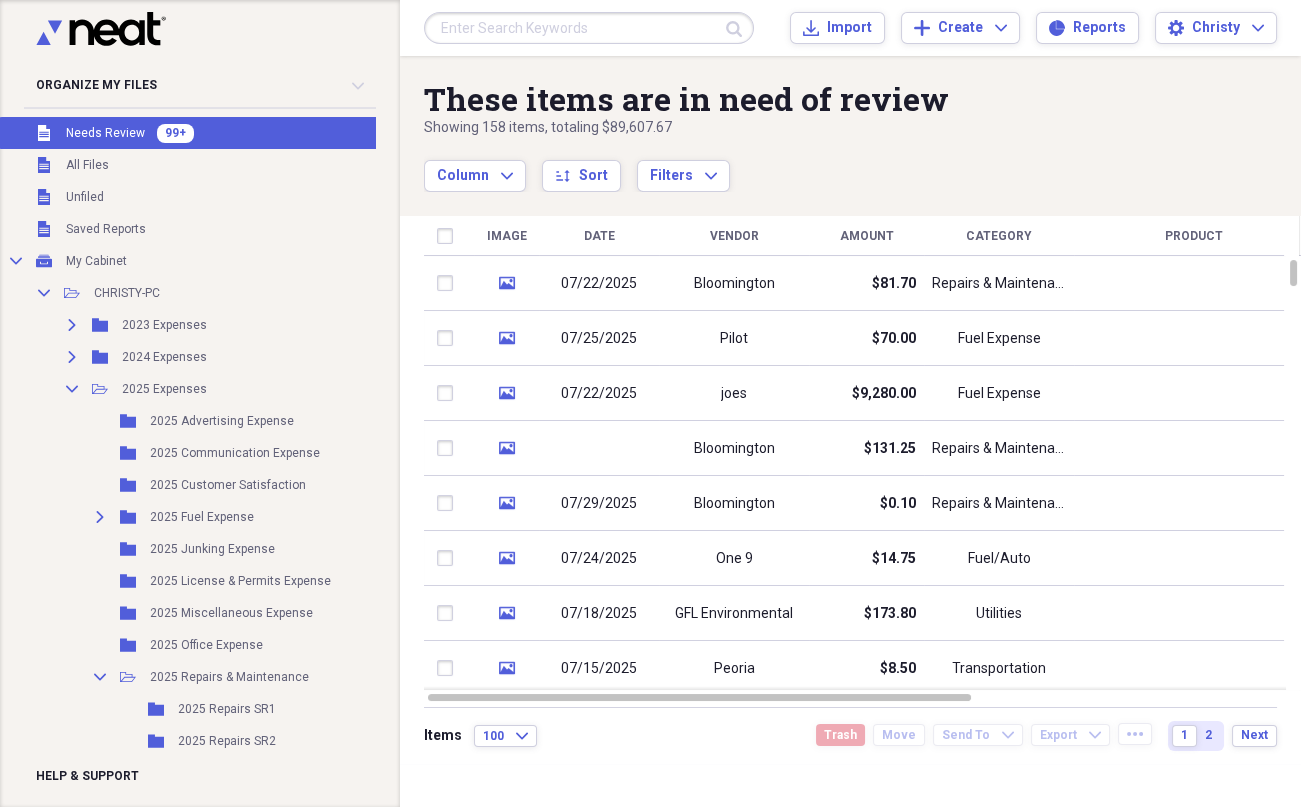 click on "Vendor" at bounding box center (734, 236) 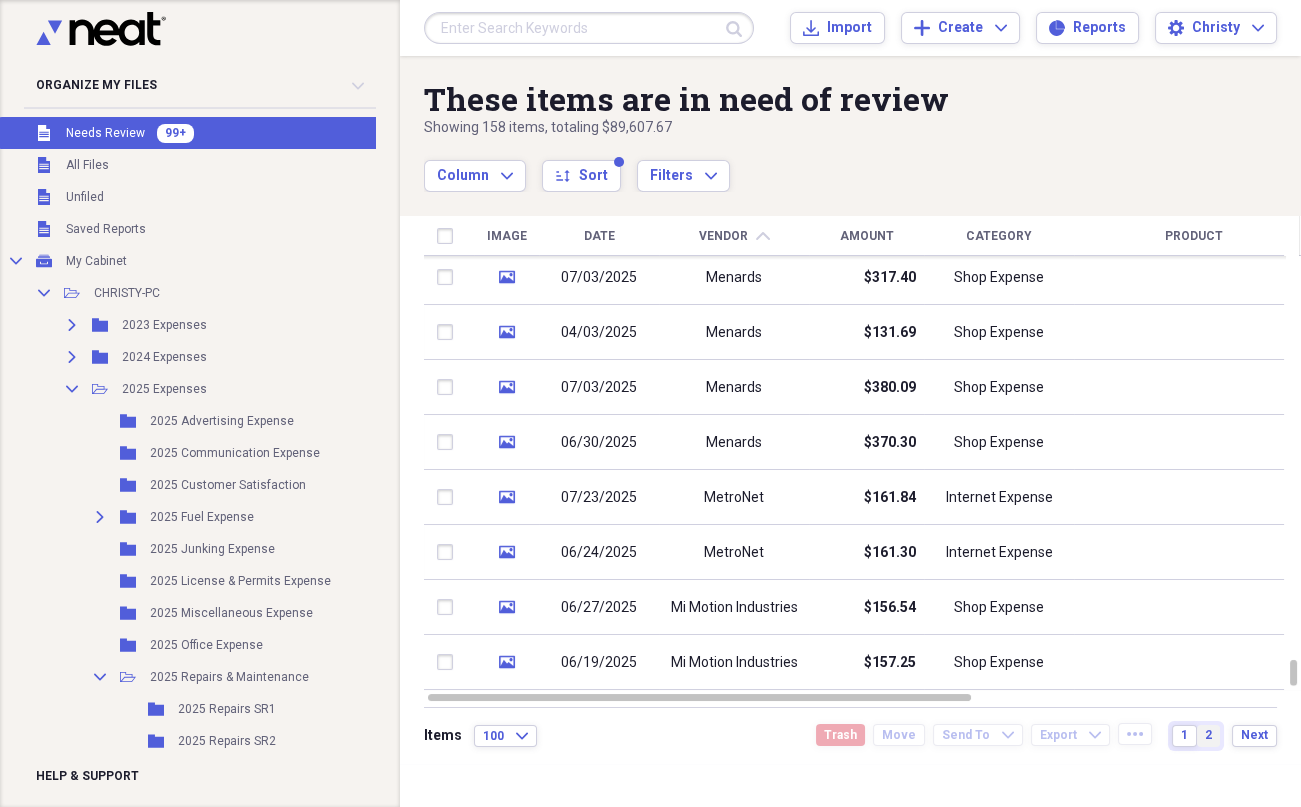click on "2" at bounding box center (1208, 735) 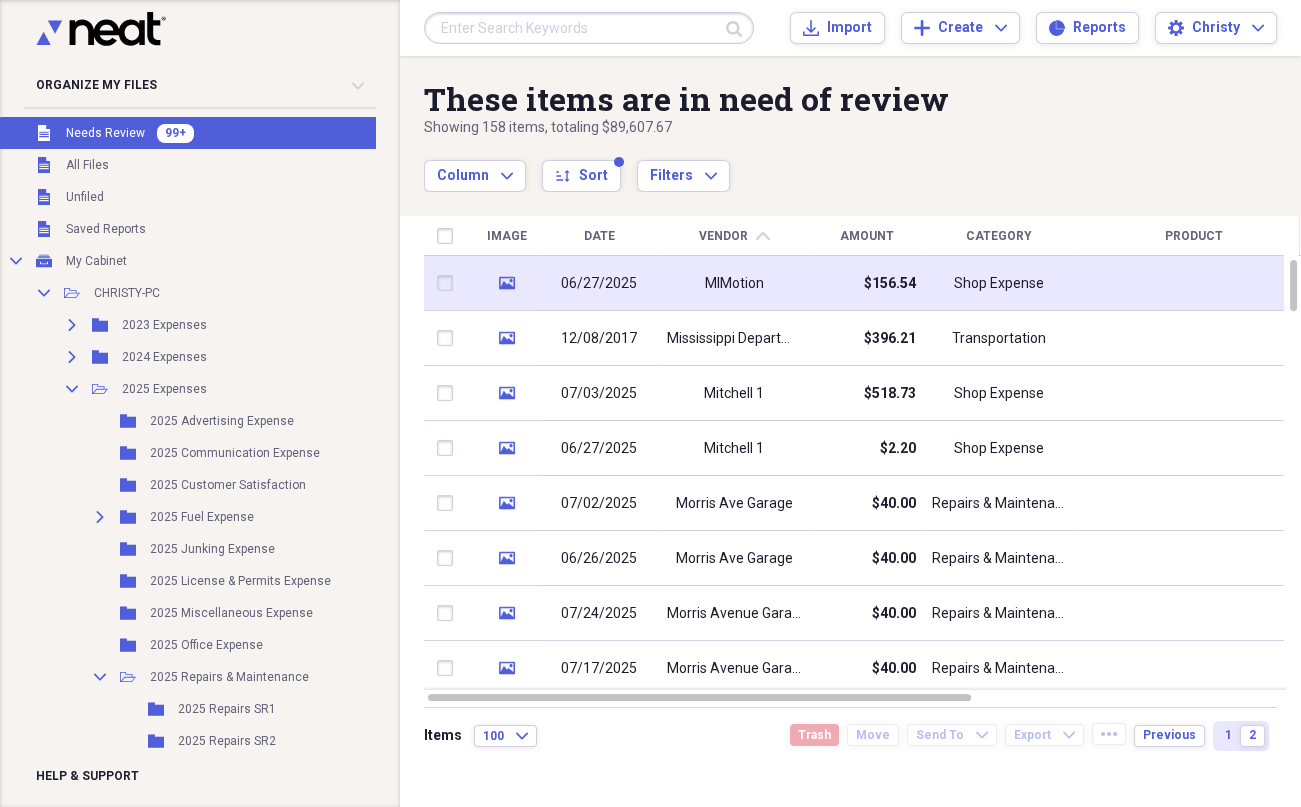 click on "MIMotion" at bounding box center (734, 284) 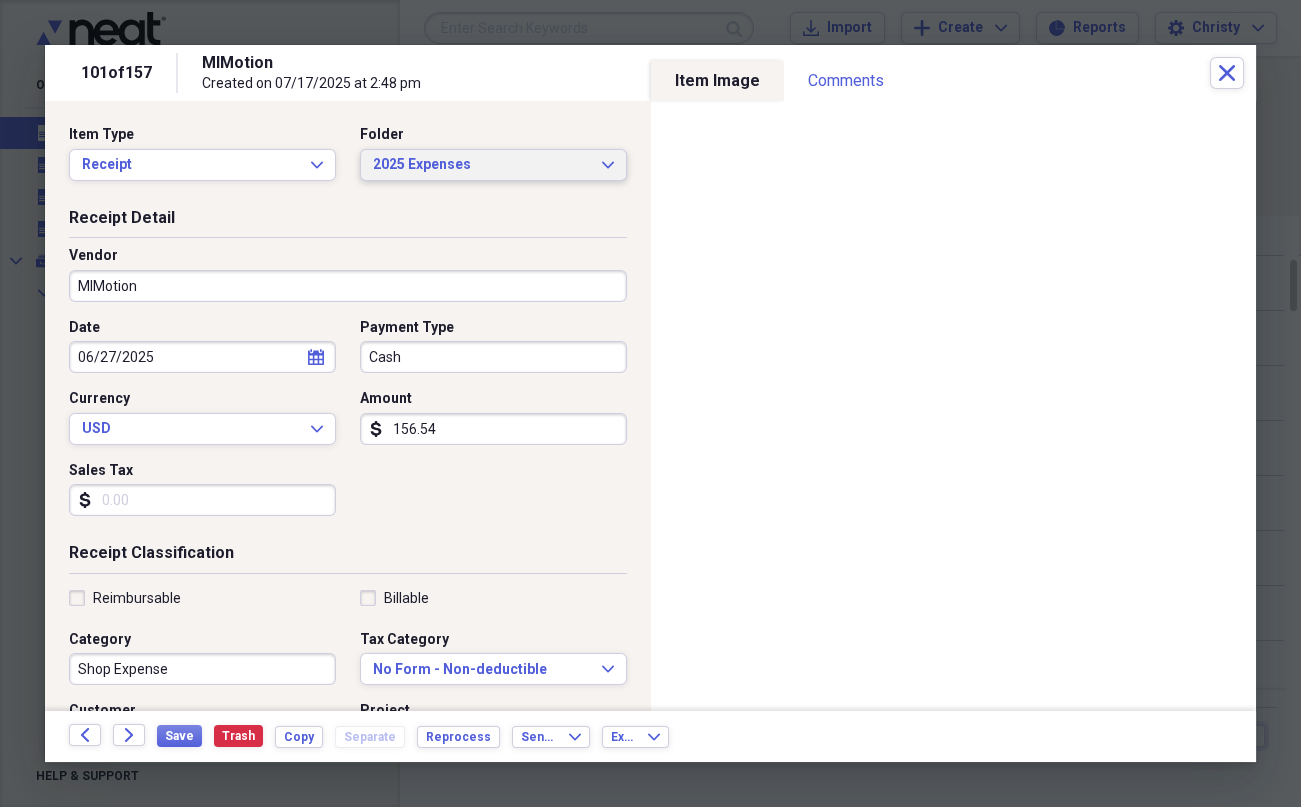 click on "2025 Expenses" at bounding box center (481, 165) 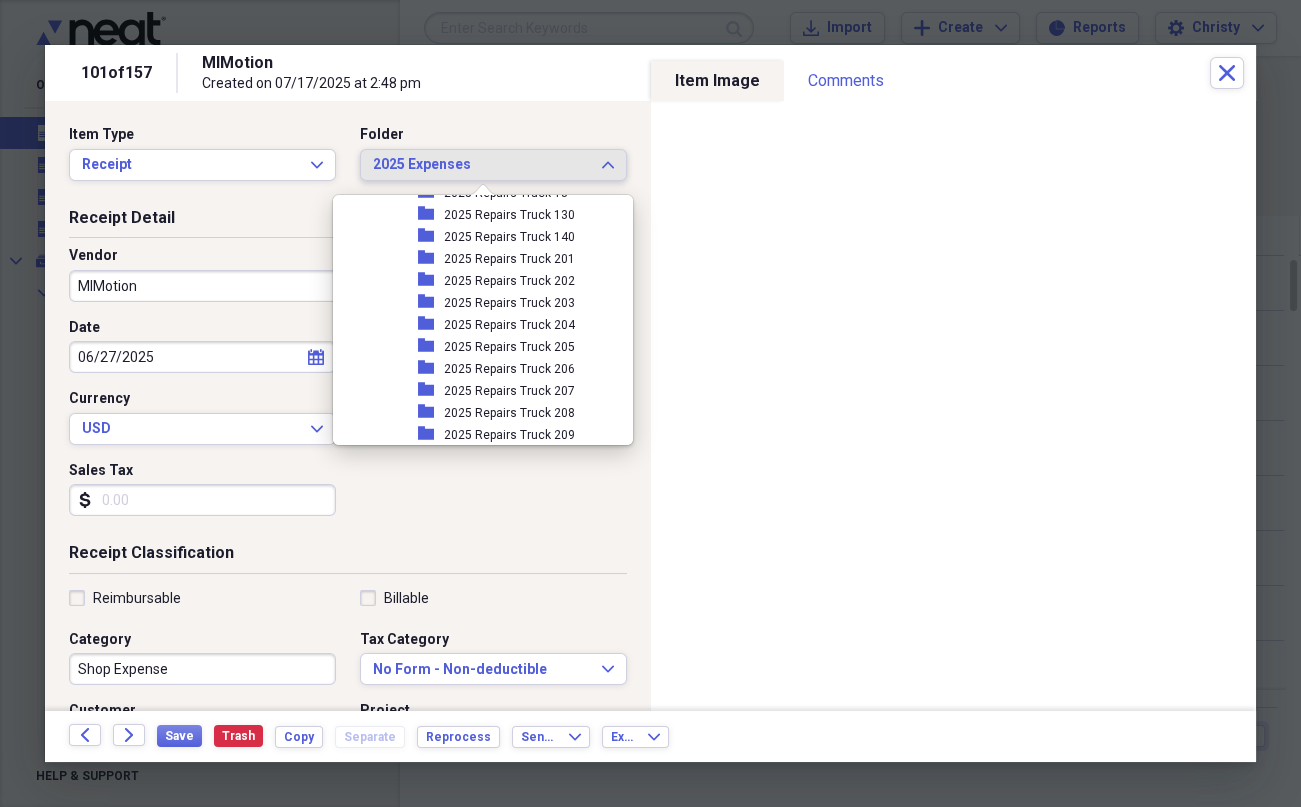 scroll, scrollTop: 1920, scrollLeft: 0, axis: vertical 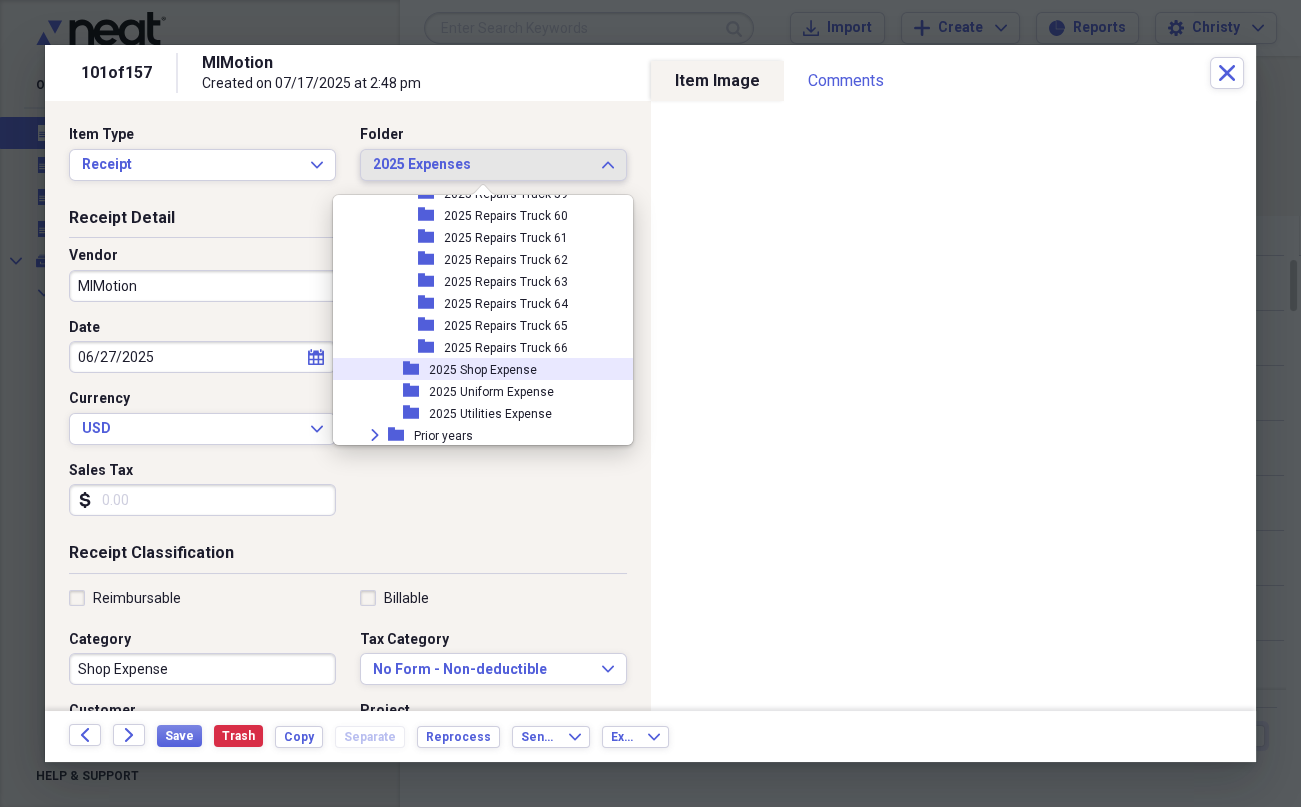 click on "2025 Shop Expense" at bounding box center [483, 370] 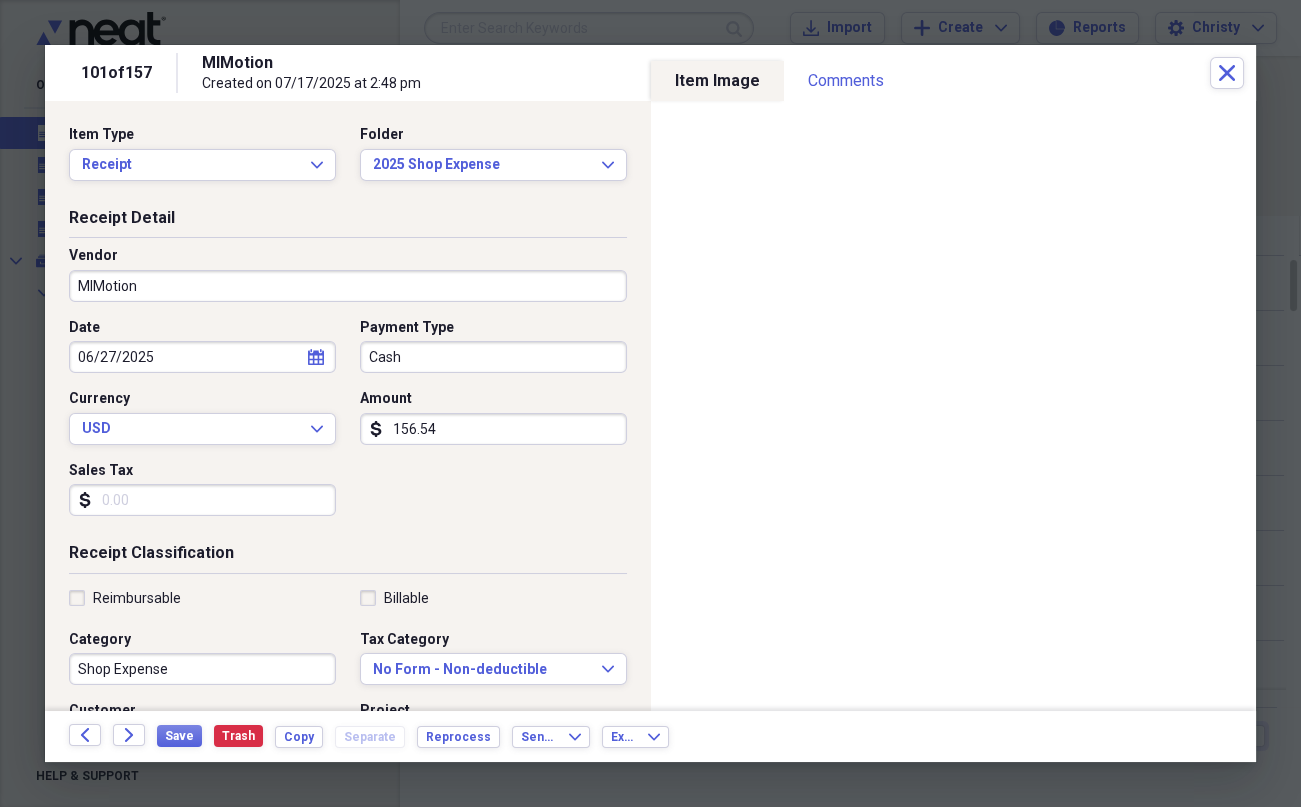 click on "Cash" at bounding box center [493, 357] 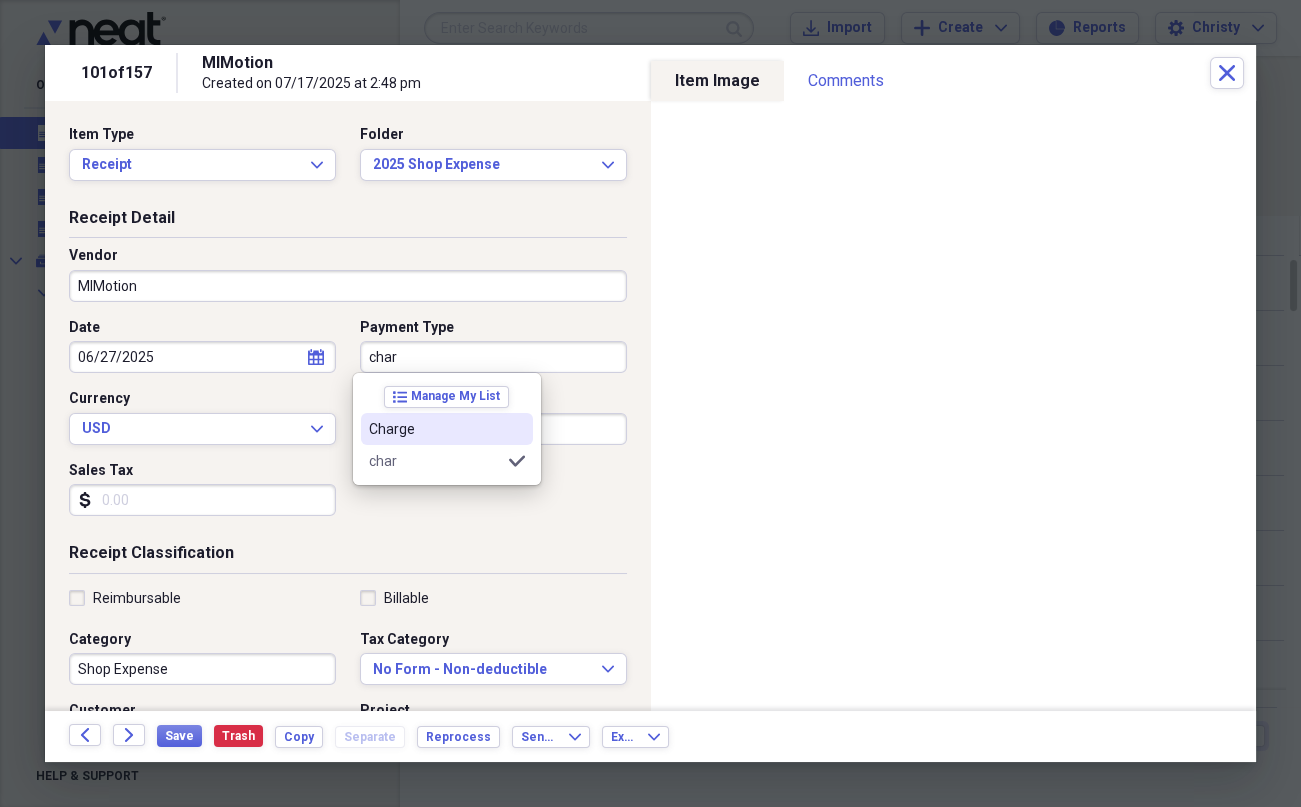 click on "Charge" at bounding box center [435, 429] 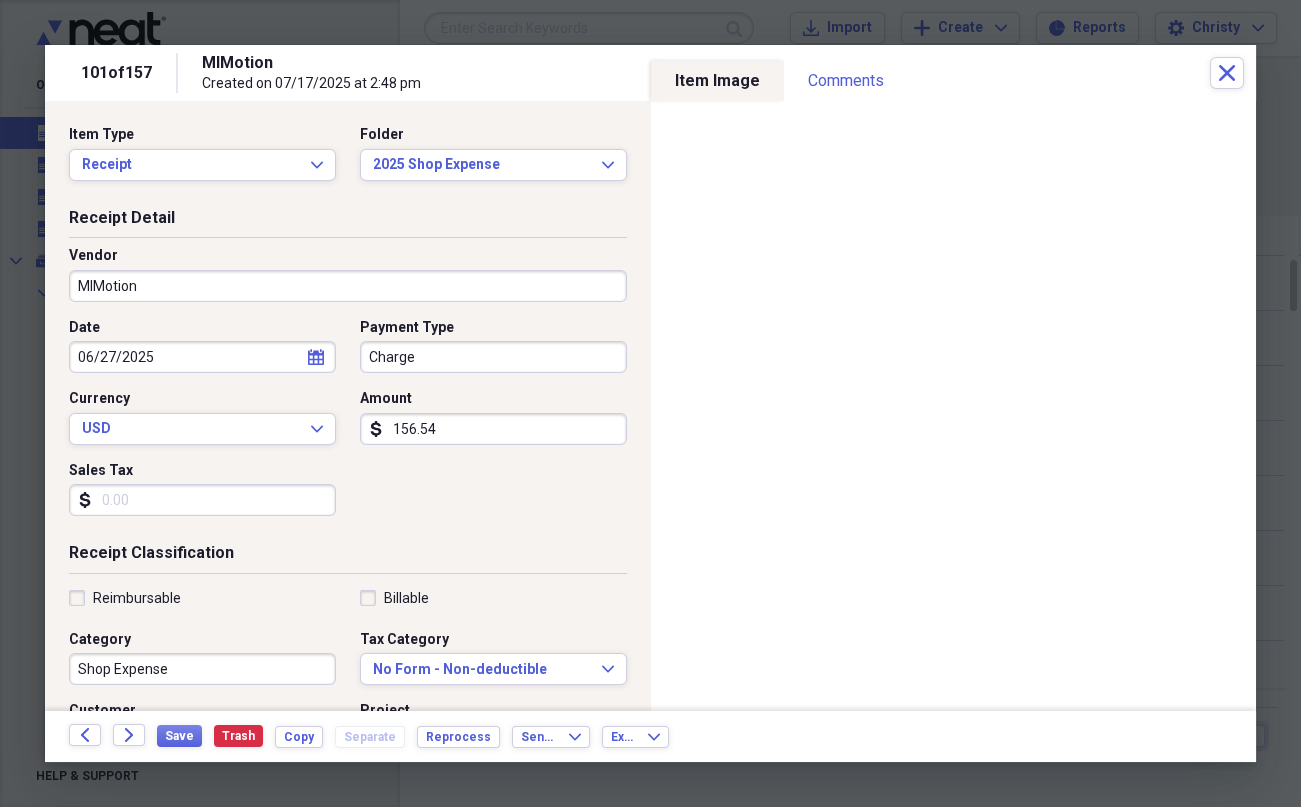 click on "Sales Tax" at bounding box center [202, 500] 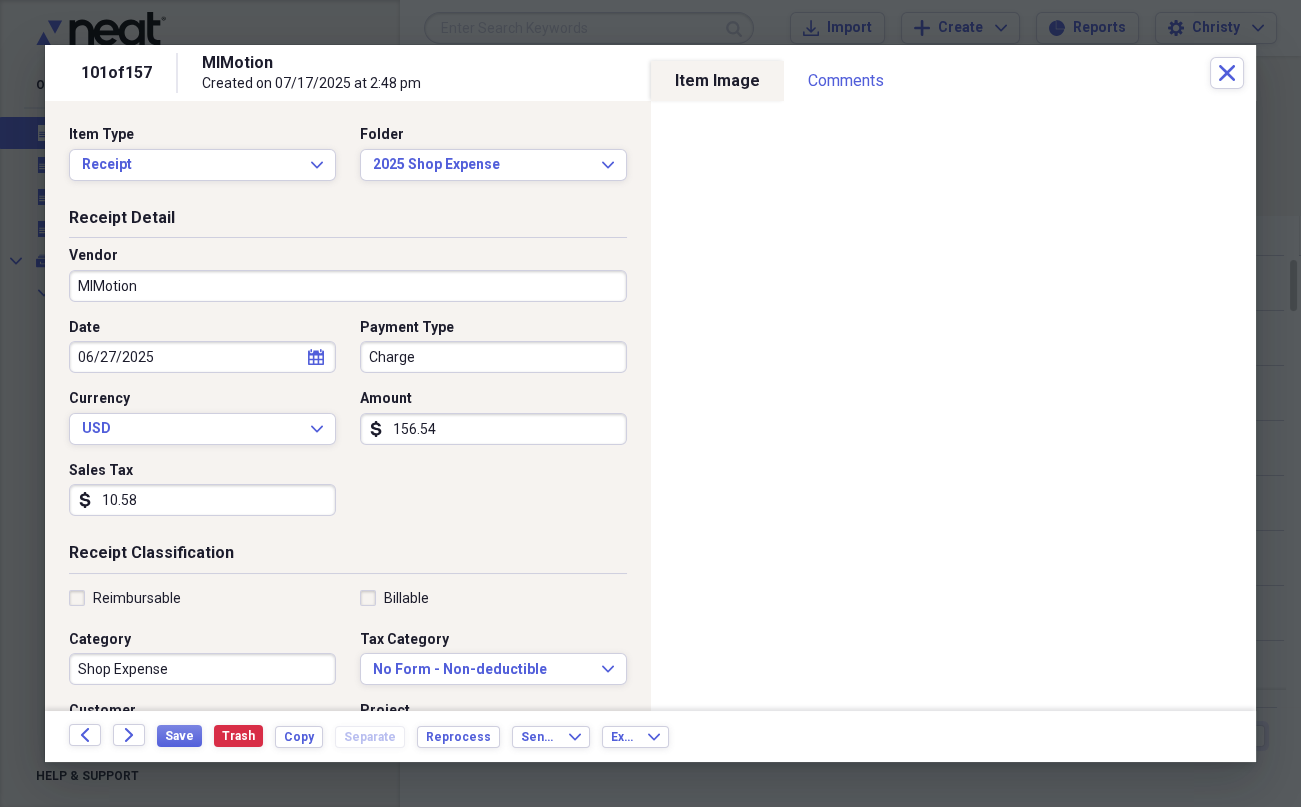 scroll, scrollTop: 410, scrollLeft: 0, axis: vertical 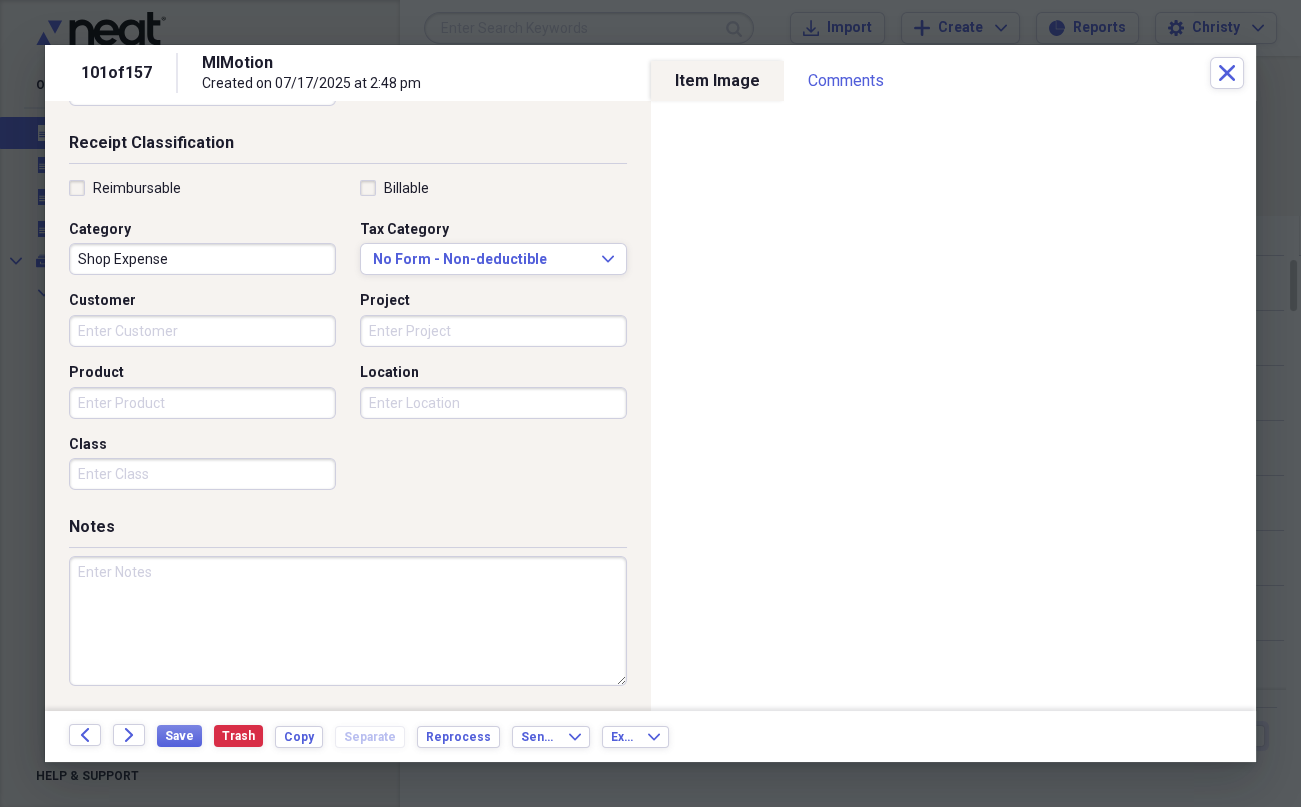 type on "10.58" 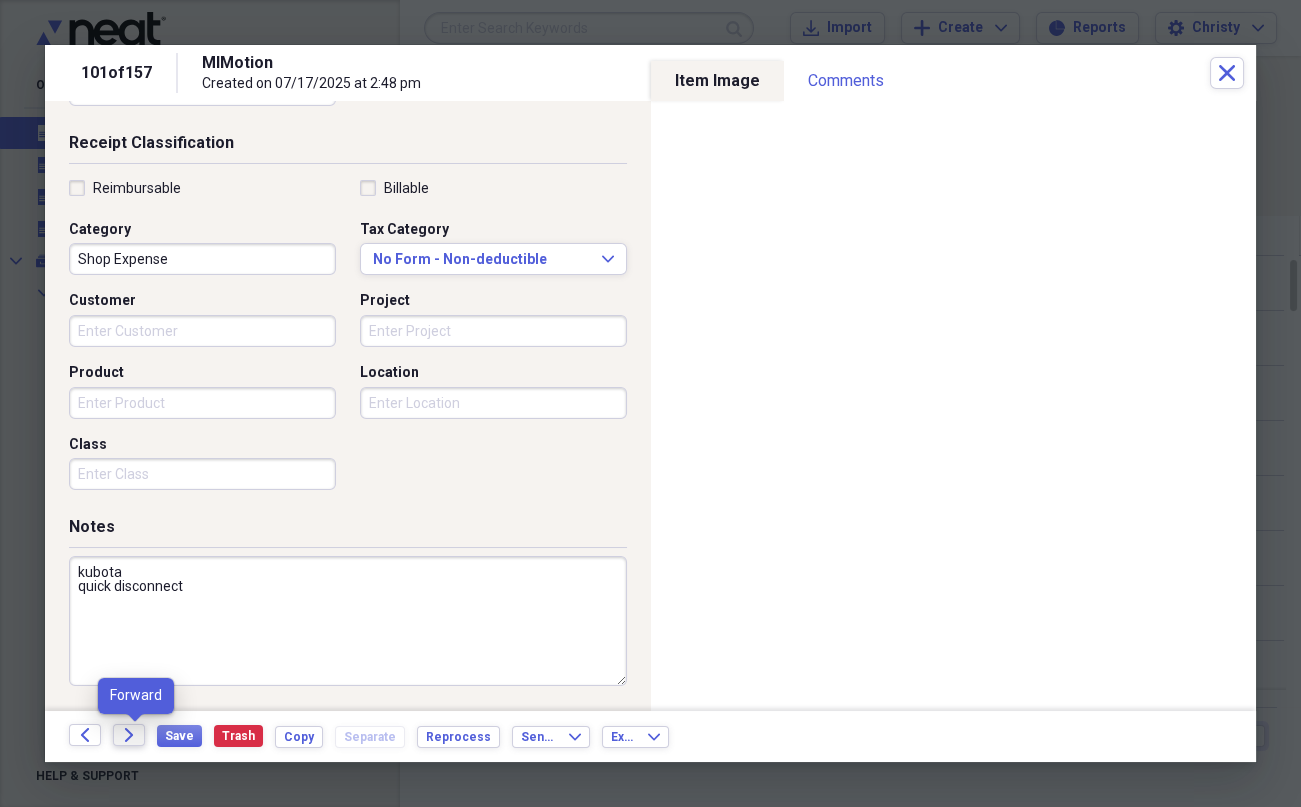 type on "kubota
quick disconnect" 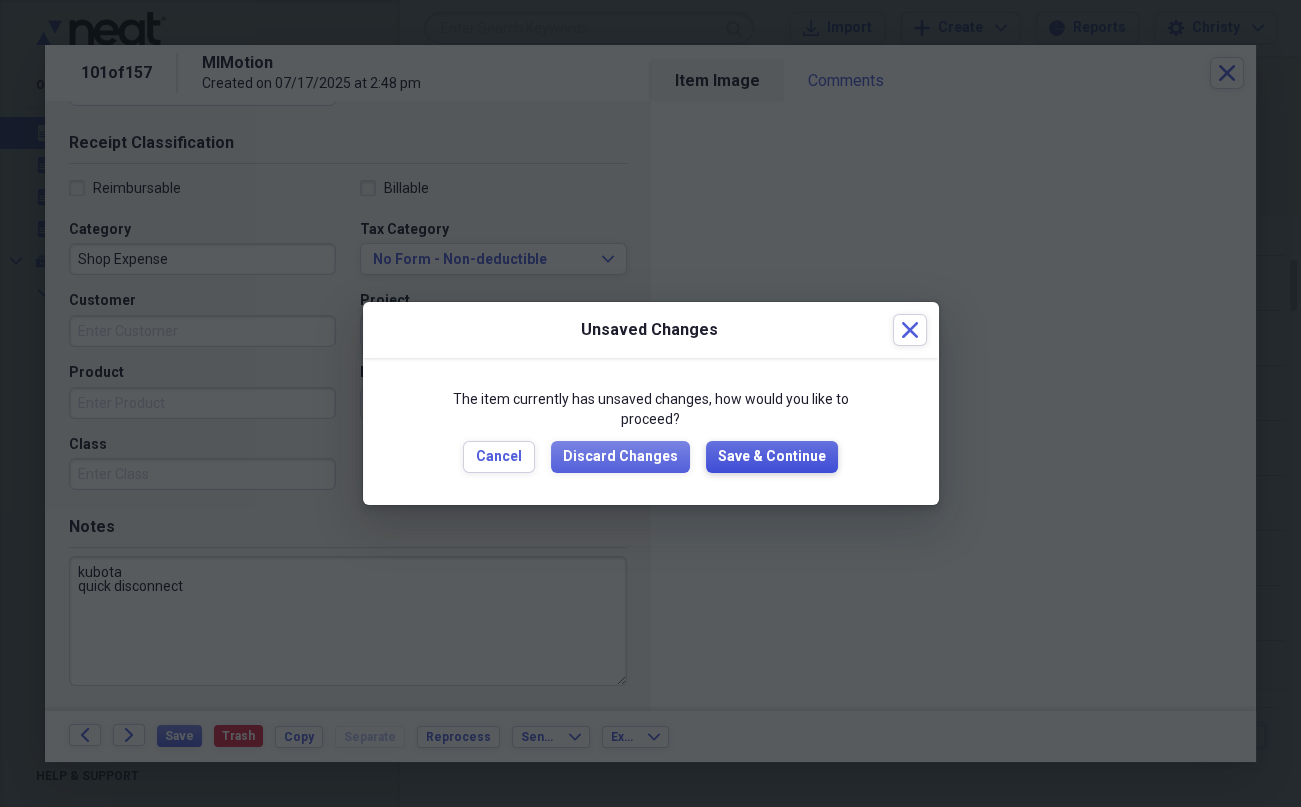click on "Save & Continue" at bounding box center [772, 457] 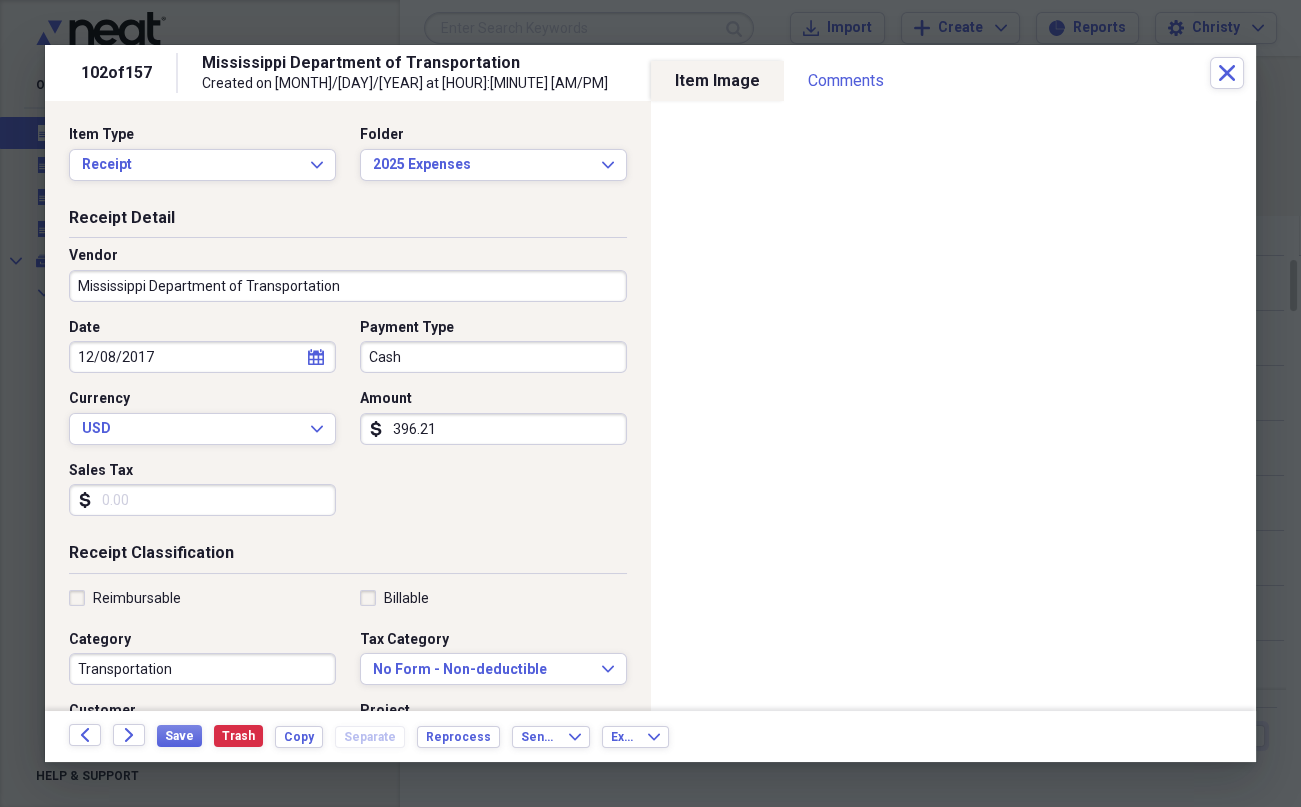 click on "Mississippi Department of Transportation" at bounding box center (348, 286) 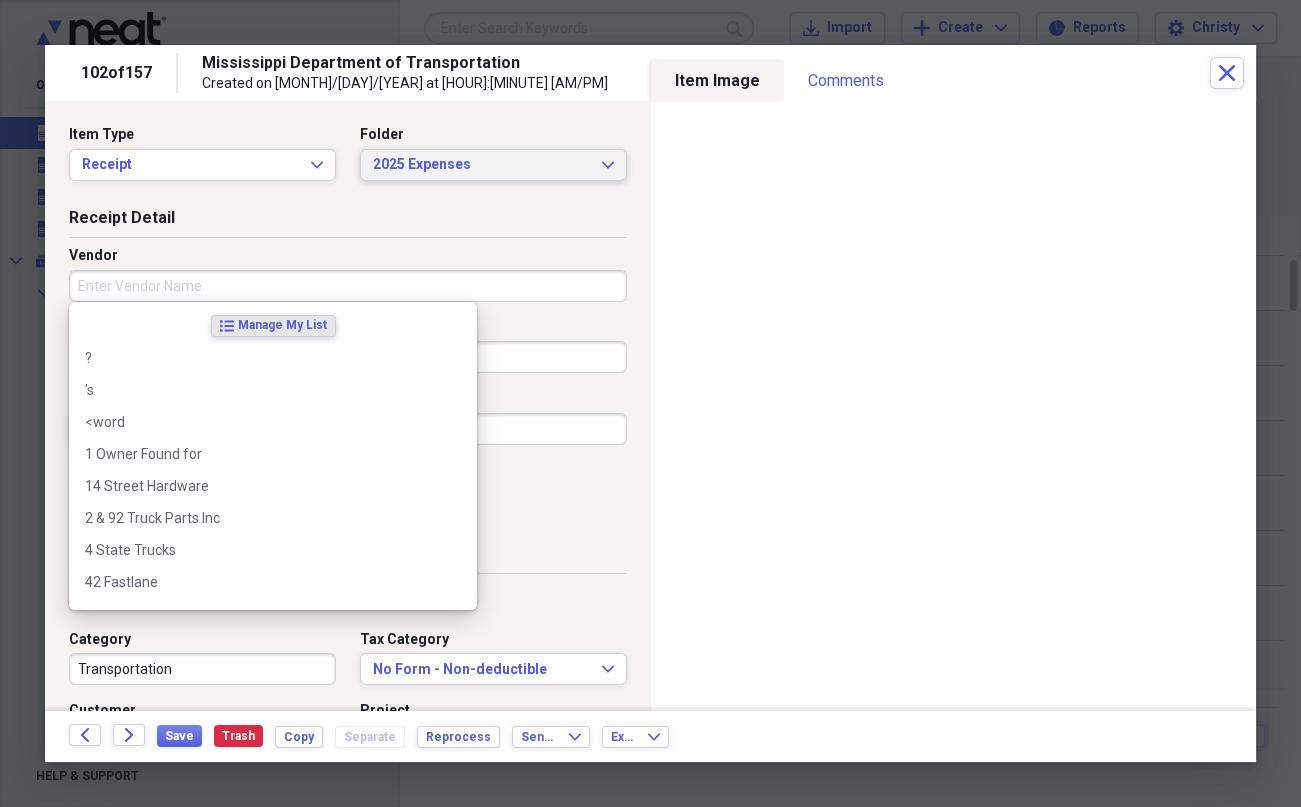 type 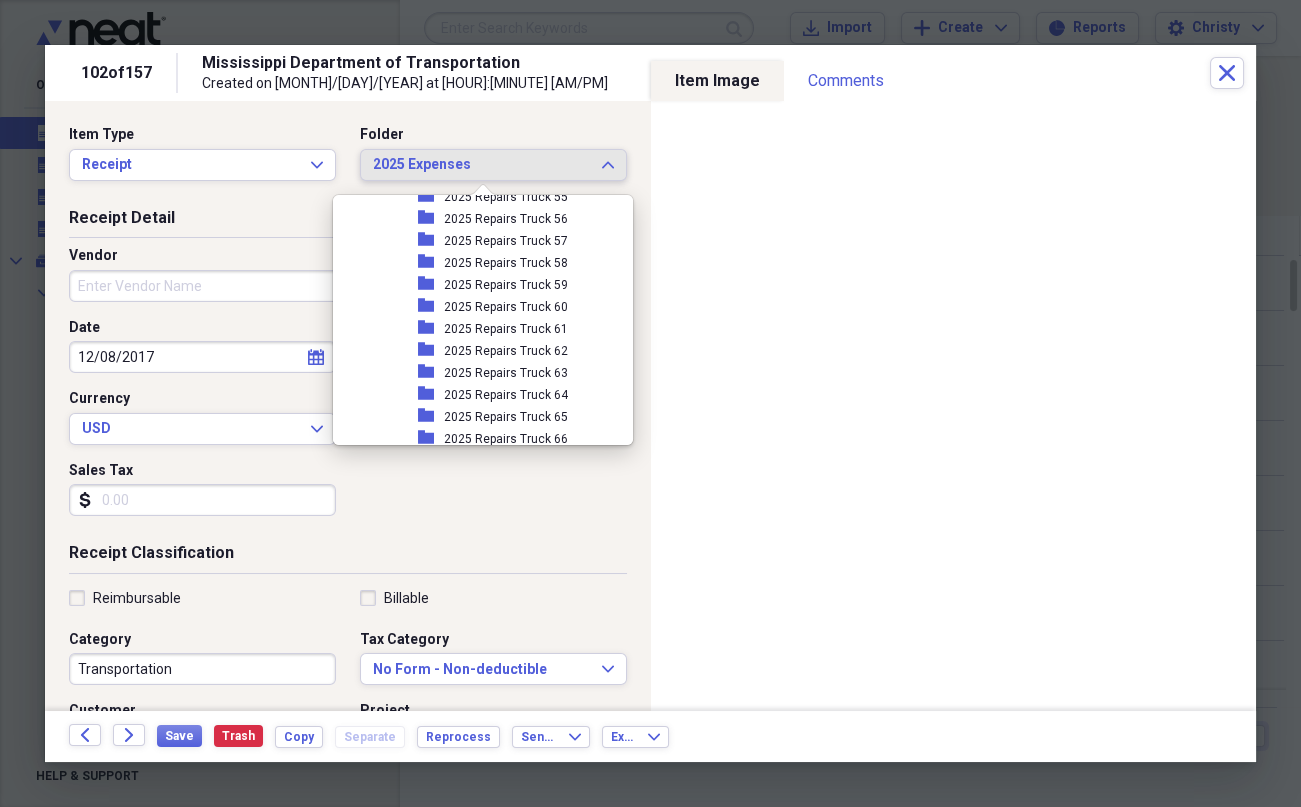 scroll, scrollTop: 1920, scrollLeft: 0, axis: vertical 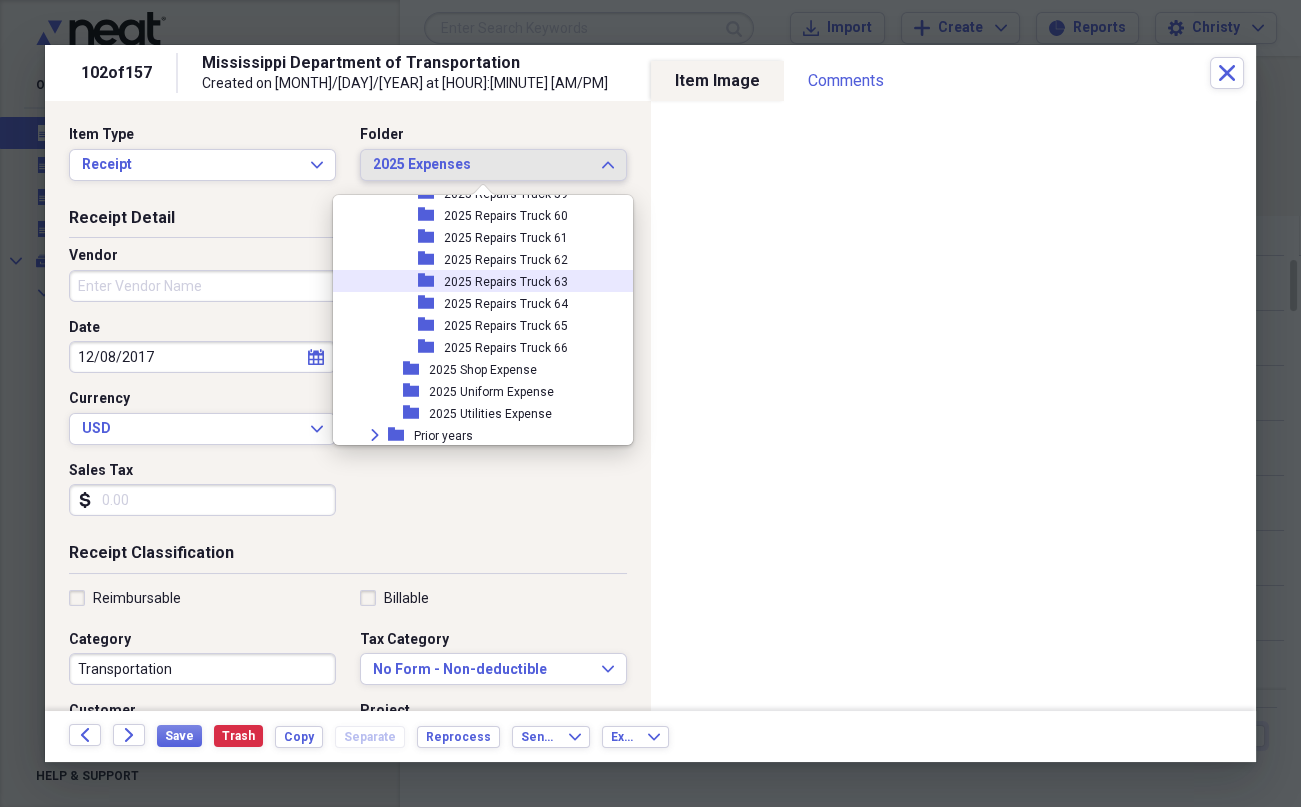 click on "2025 Repairs Truck 63" at bounding box center [506, 282] 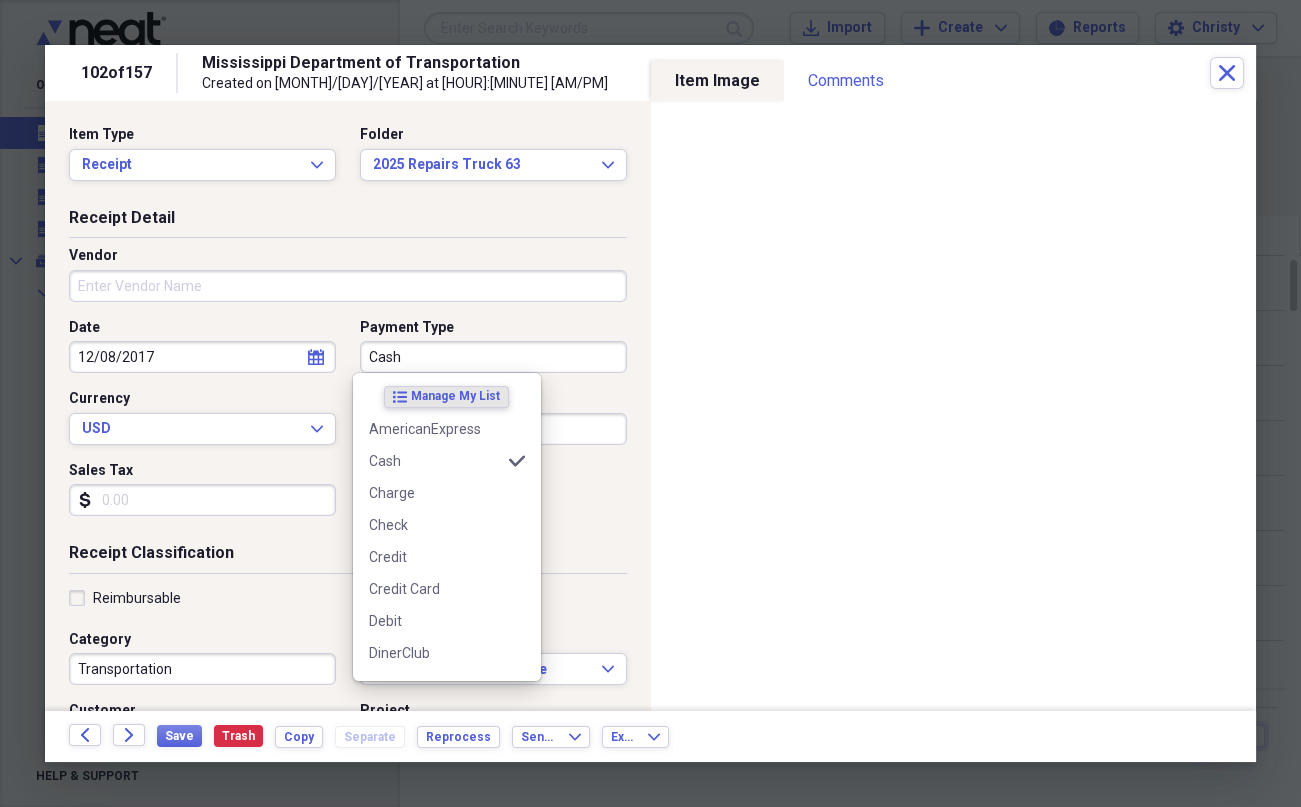 click on "Cash" at bounding box center (493, 357) 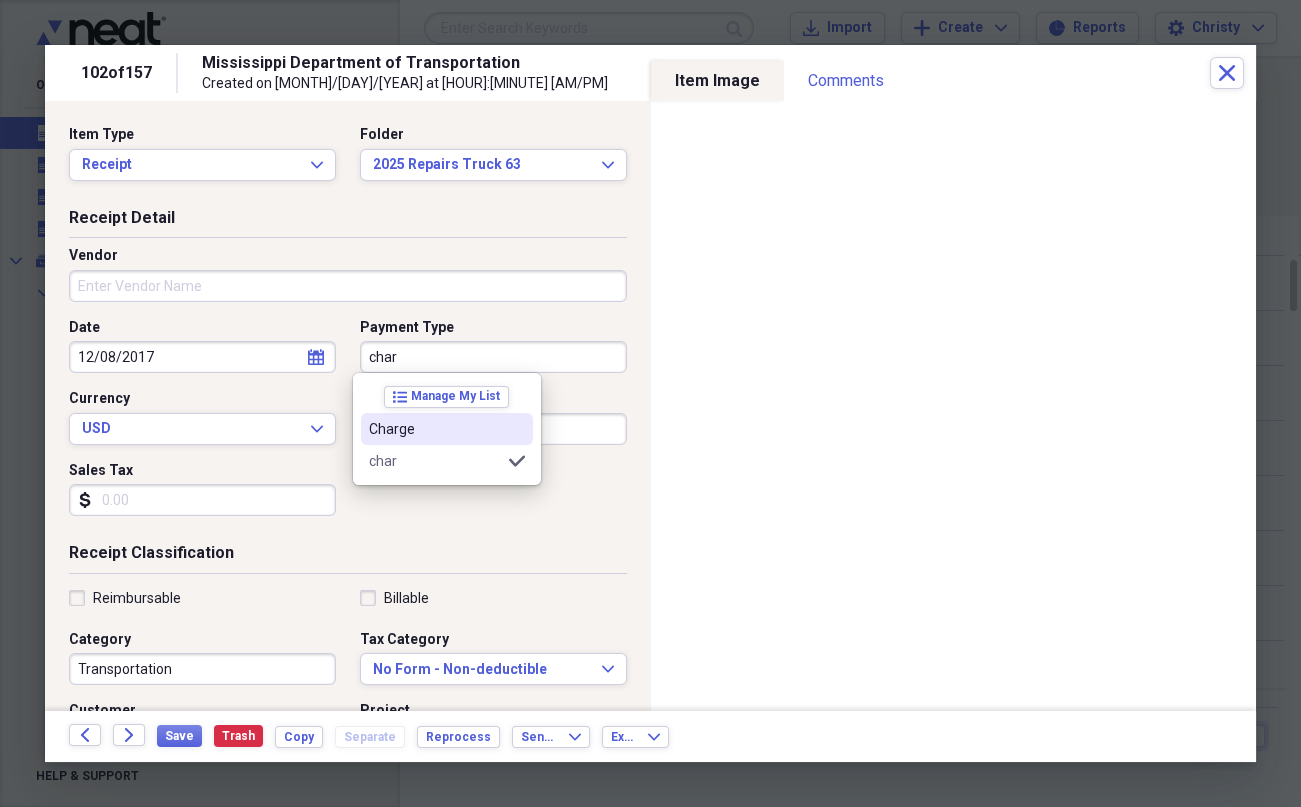 click on "Charge" at bounding box center [435, 429] 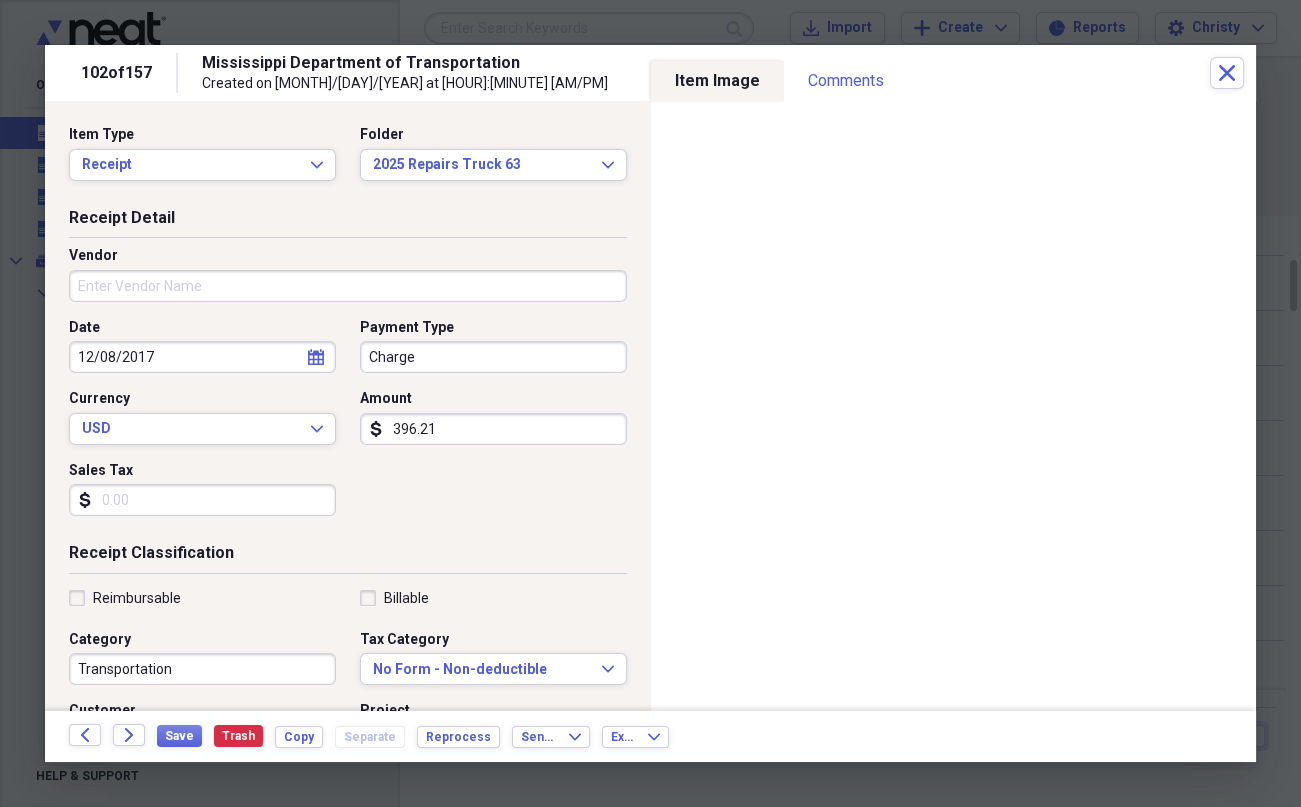 select on "11" 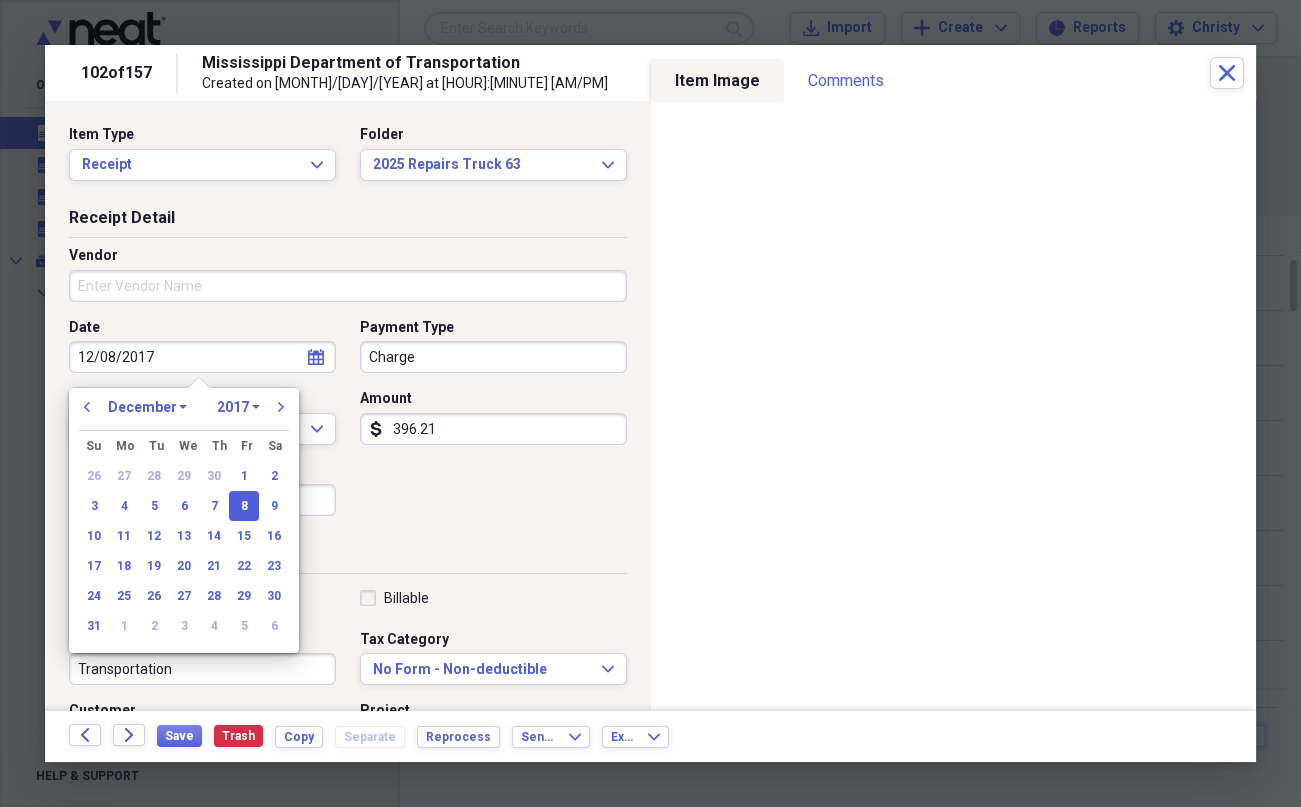 drag, startPoint x: 257, startPoint y: 360, endPoint x: -95, endPoint y: 339, distance: 352.62585 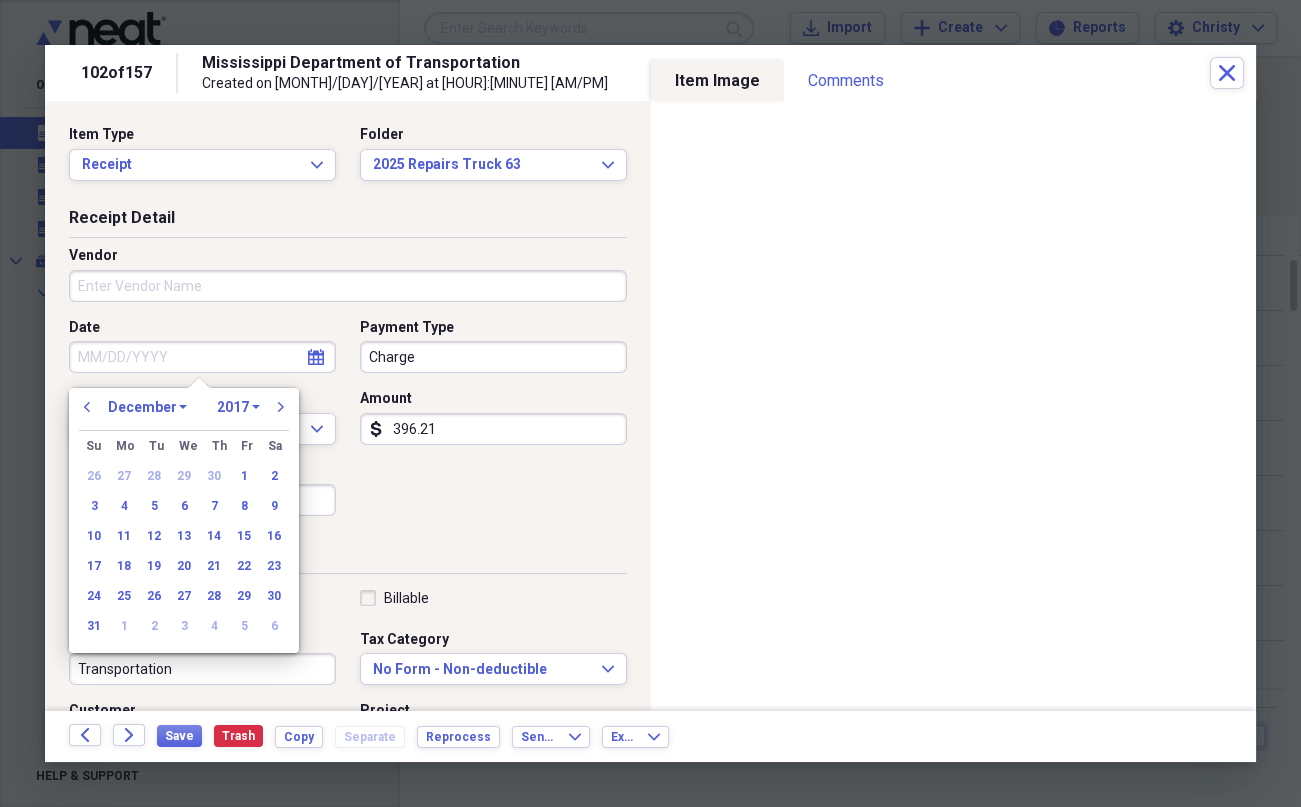 click on "Date" at bounding box center (202, 357) 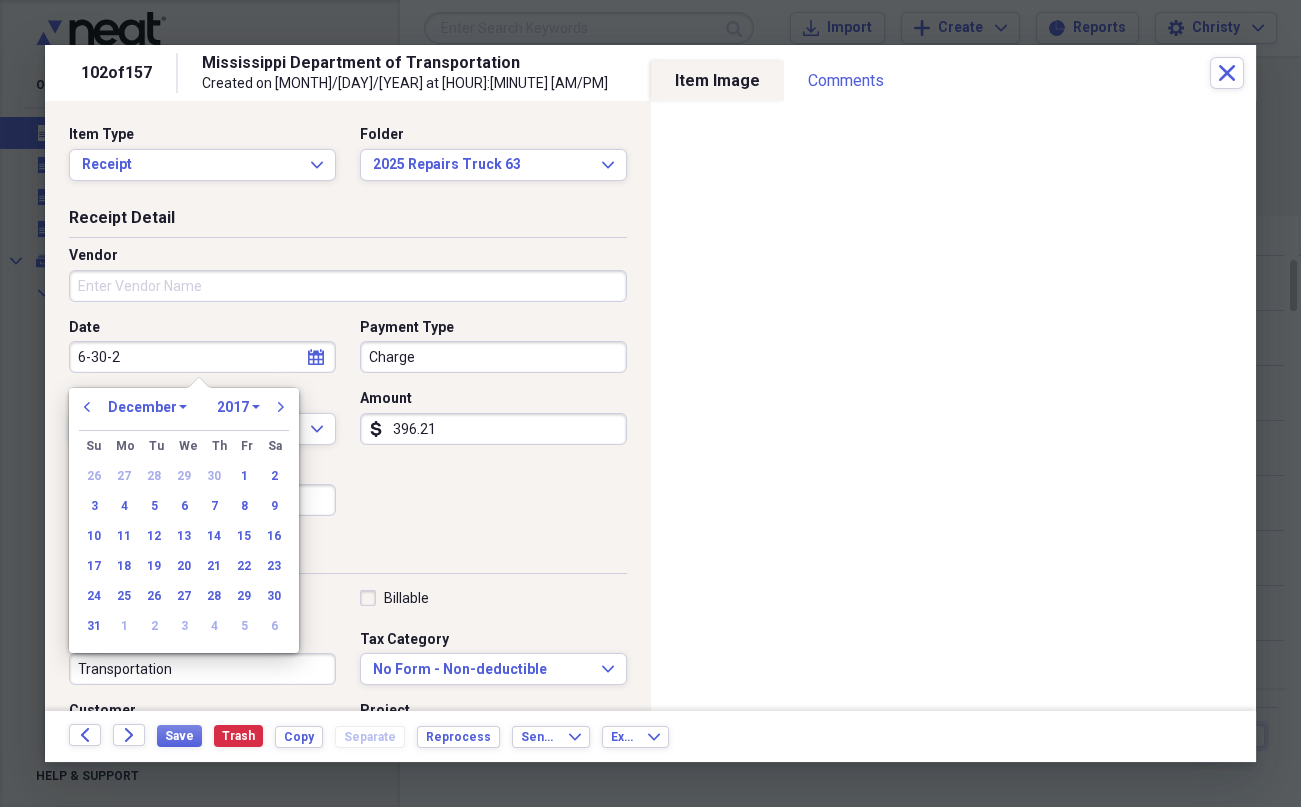 type on "[MONTH]-[DAY]-[YEAR]" 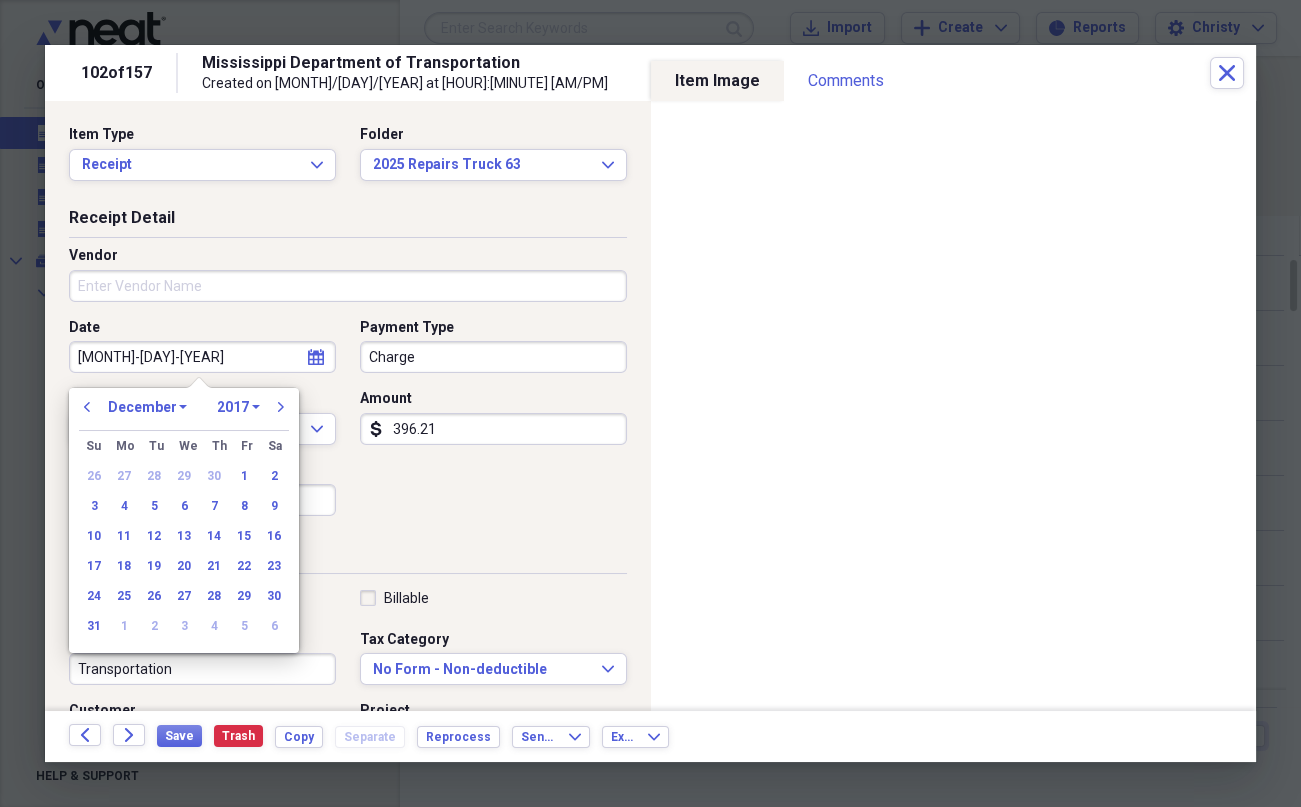 select on "5" 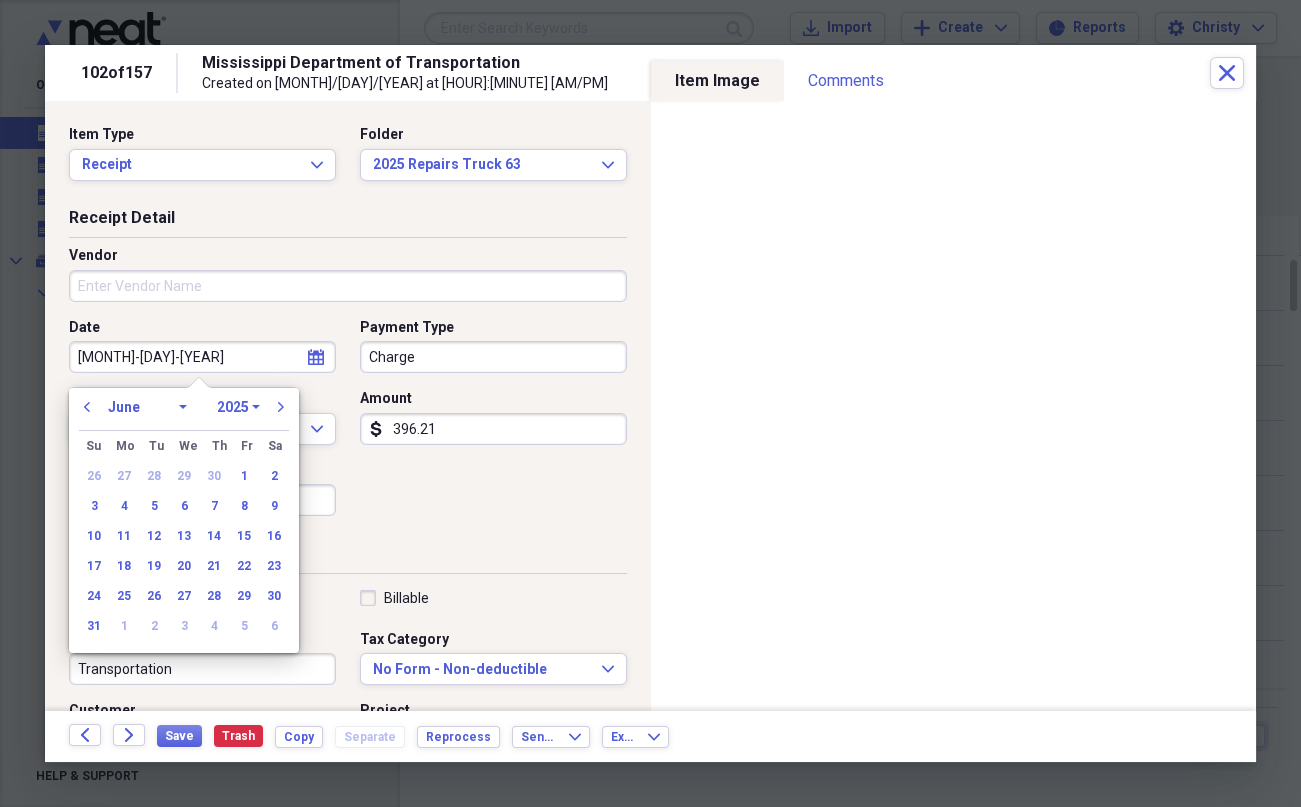 type on "06/30/2025" 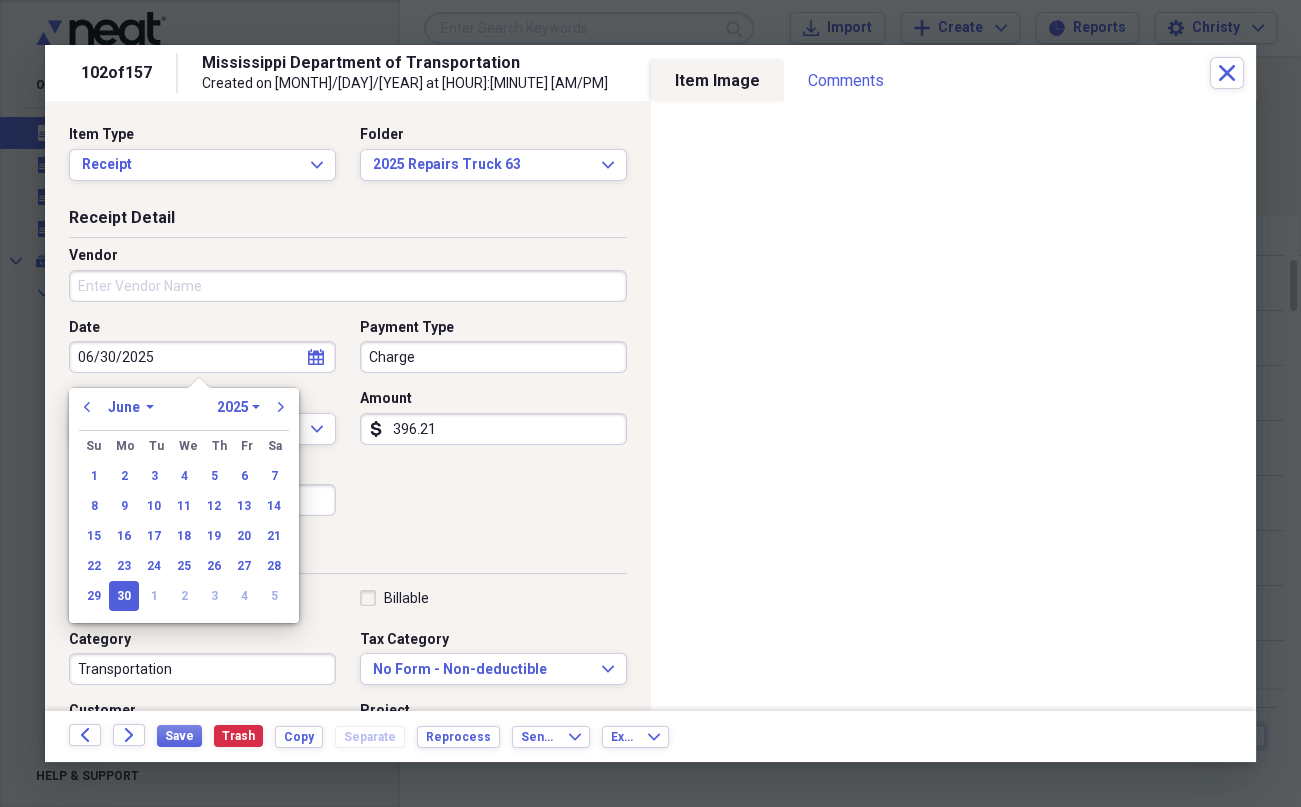 type 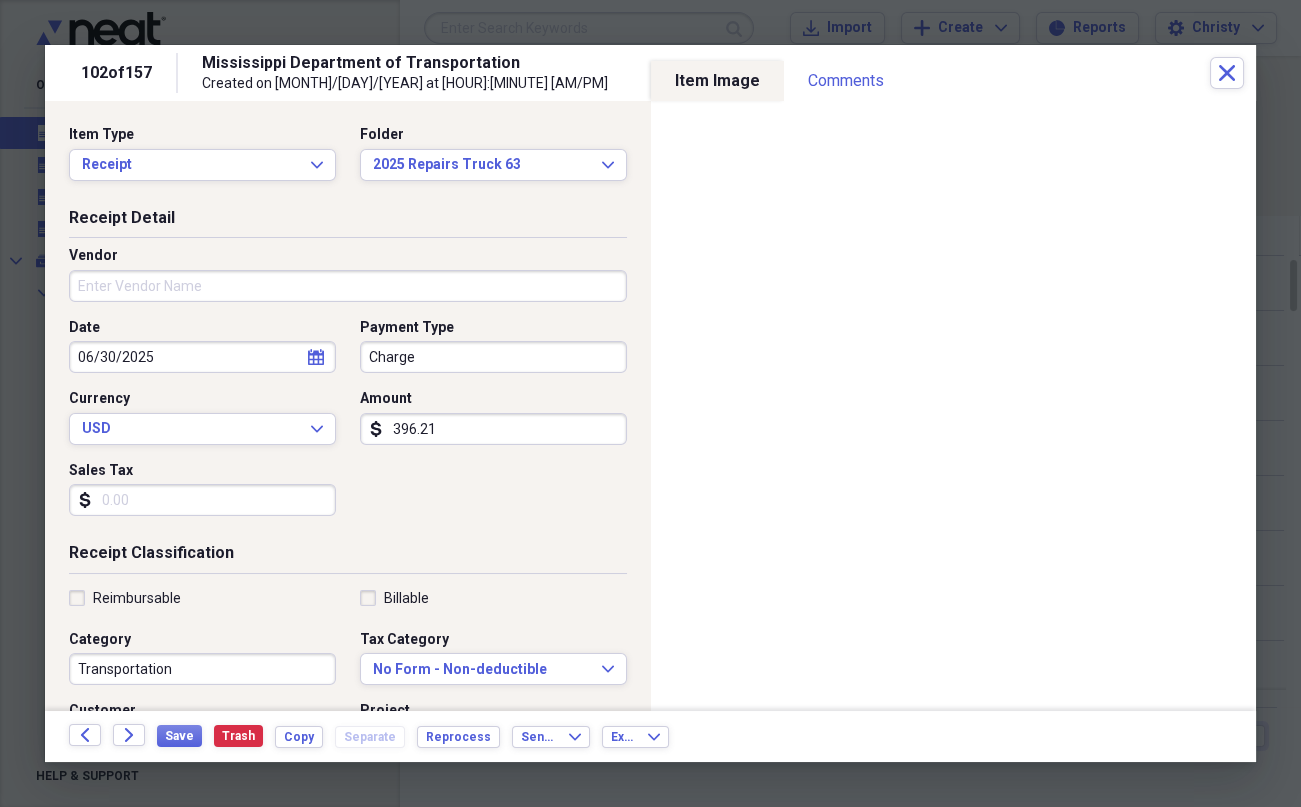 click on "396.21" at bounding box center [493, 429] 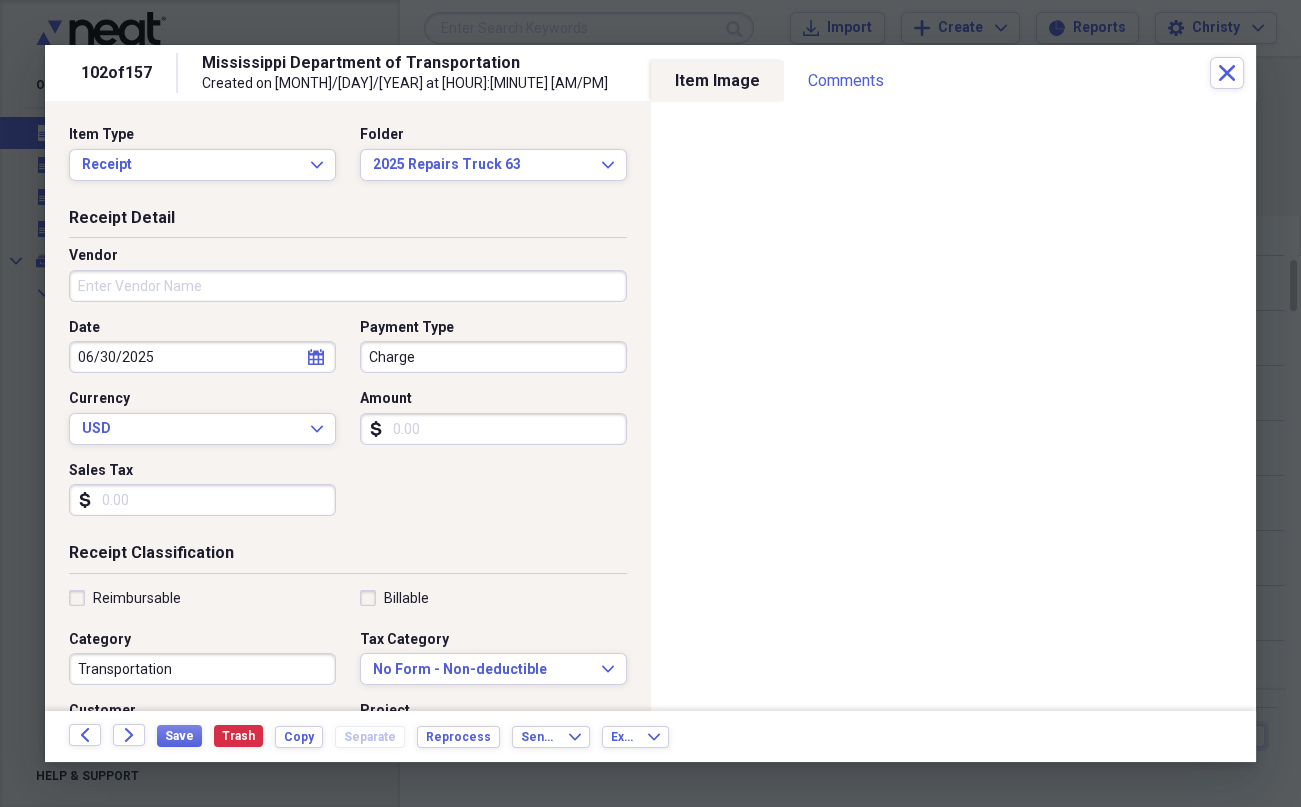 type 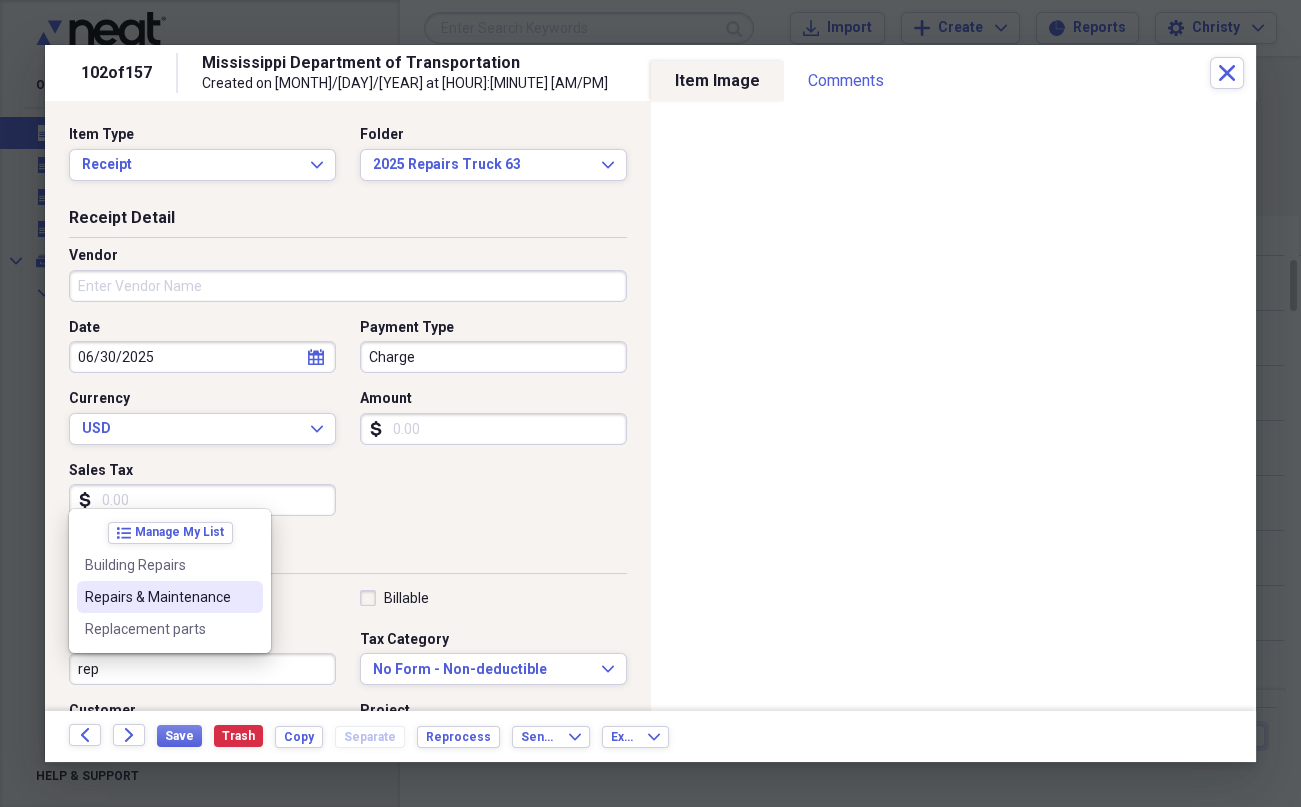 click on "Repairs & Maintenance" at bounding box center (158, 597) 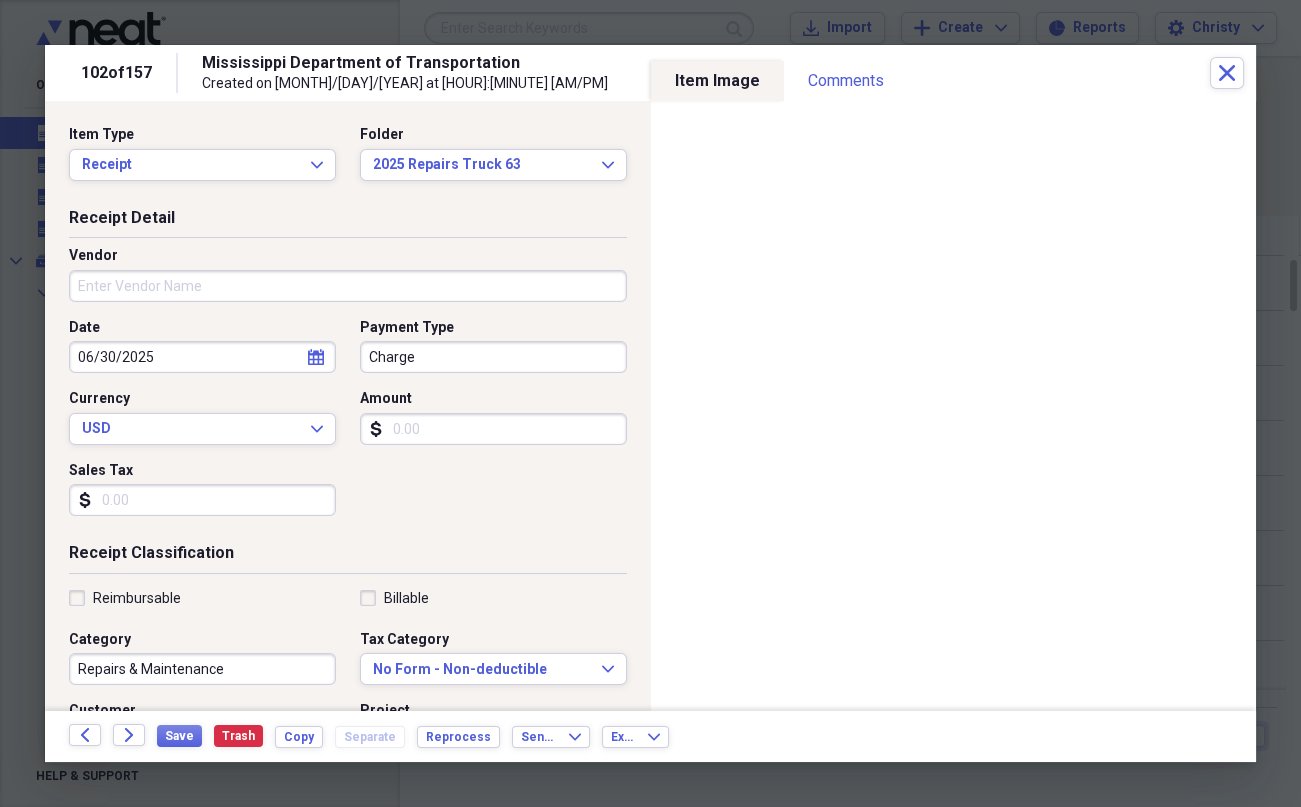 scroll, scrollTop: 410, scrollLeft: 0, axis: vertical 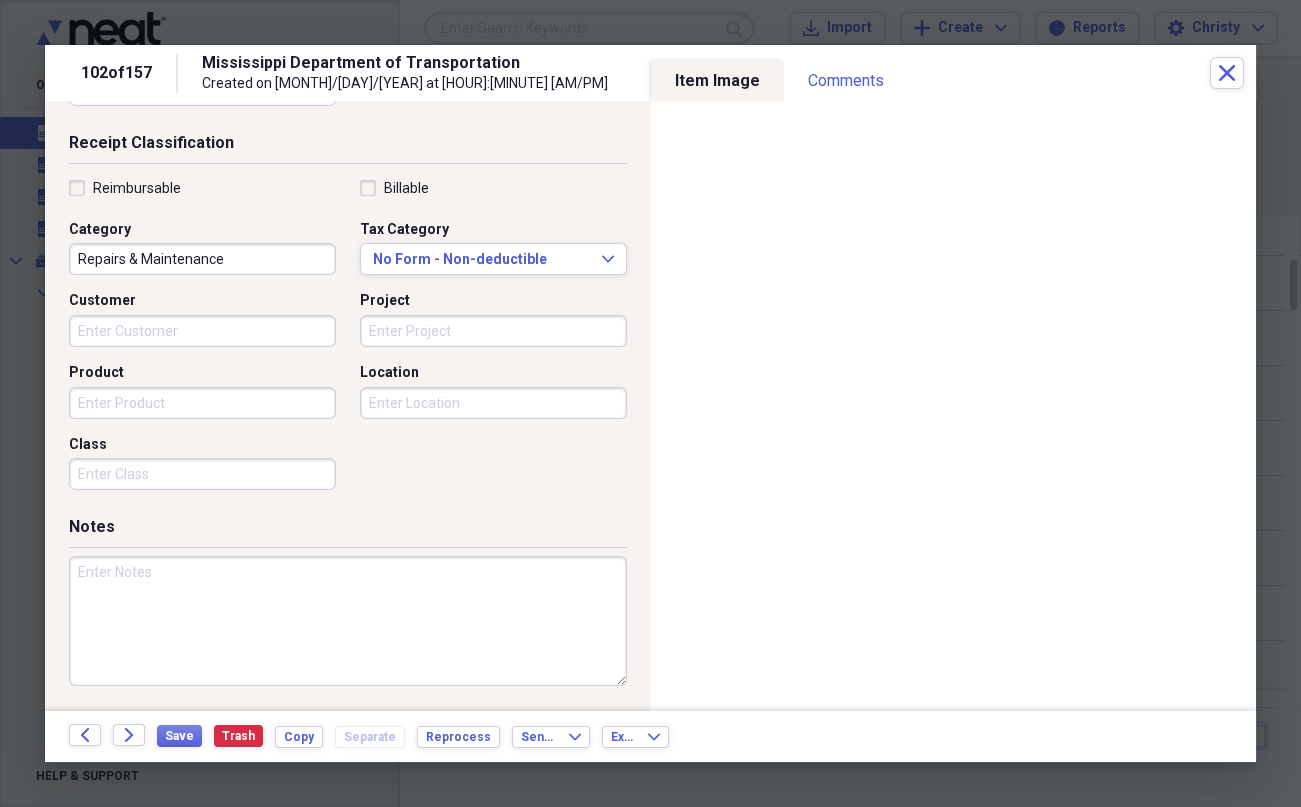 click at bounding box center (348, 621) 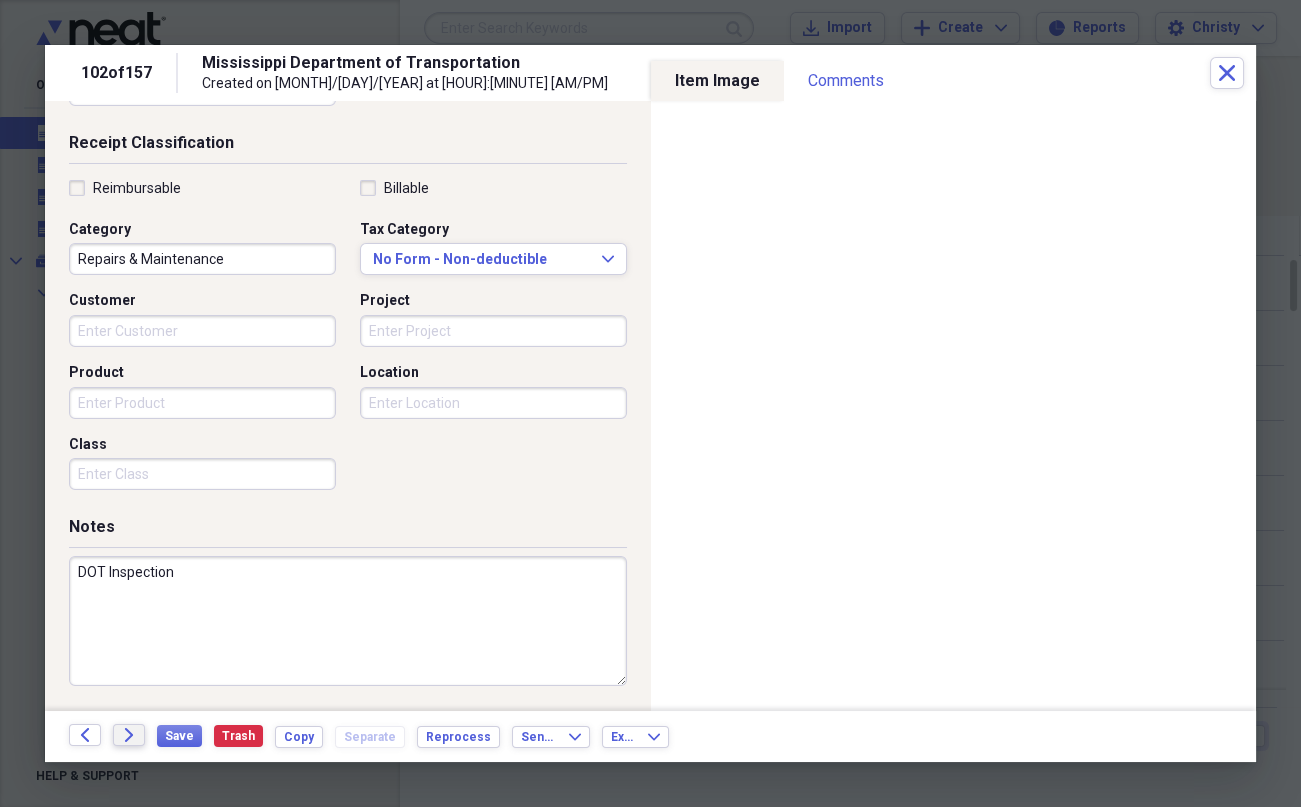 type on "DOT Inspection" 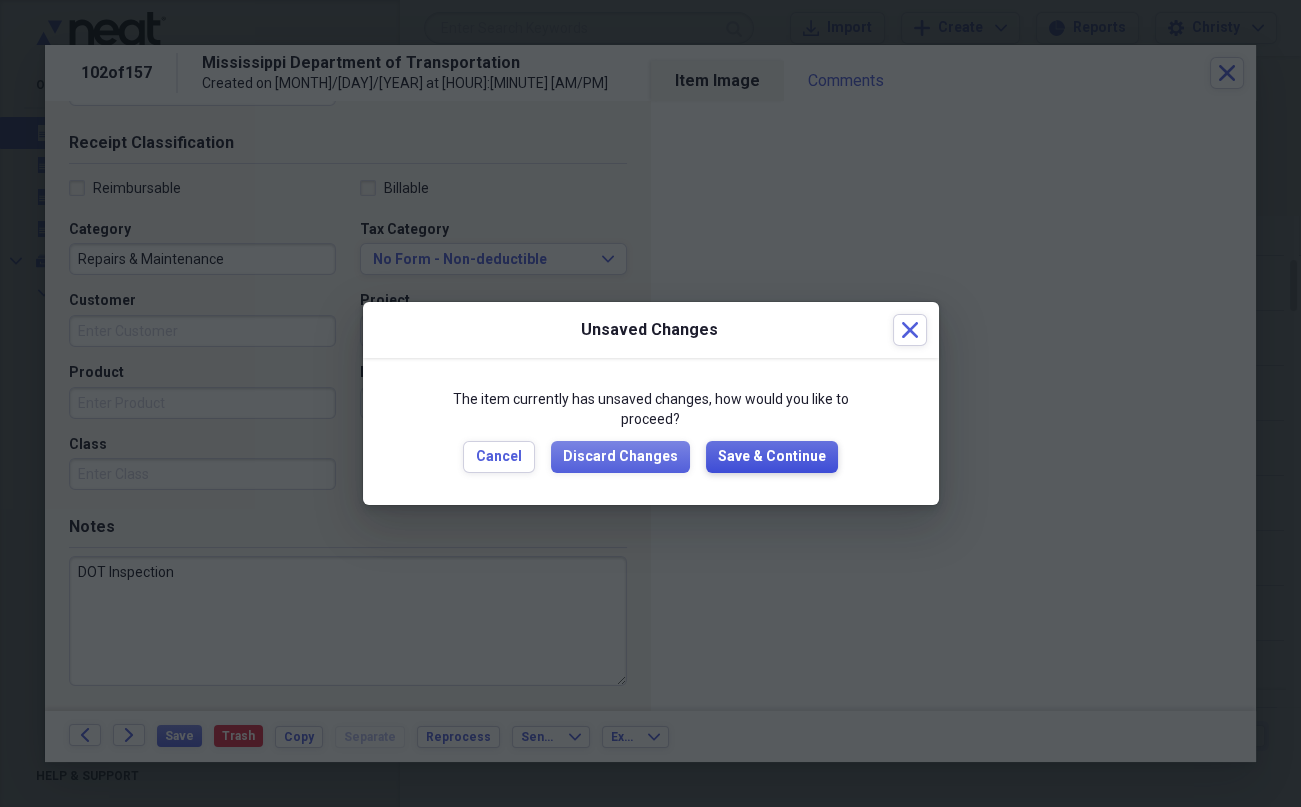 click on "Save & Continue" at bounding box center (772, 457) 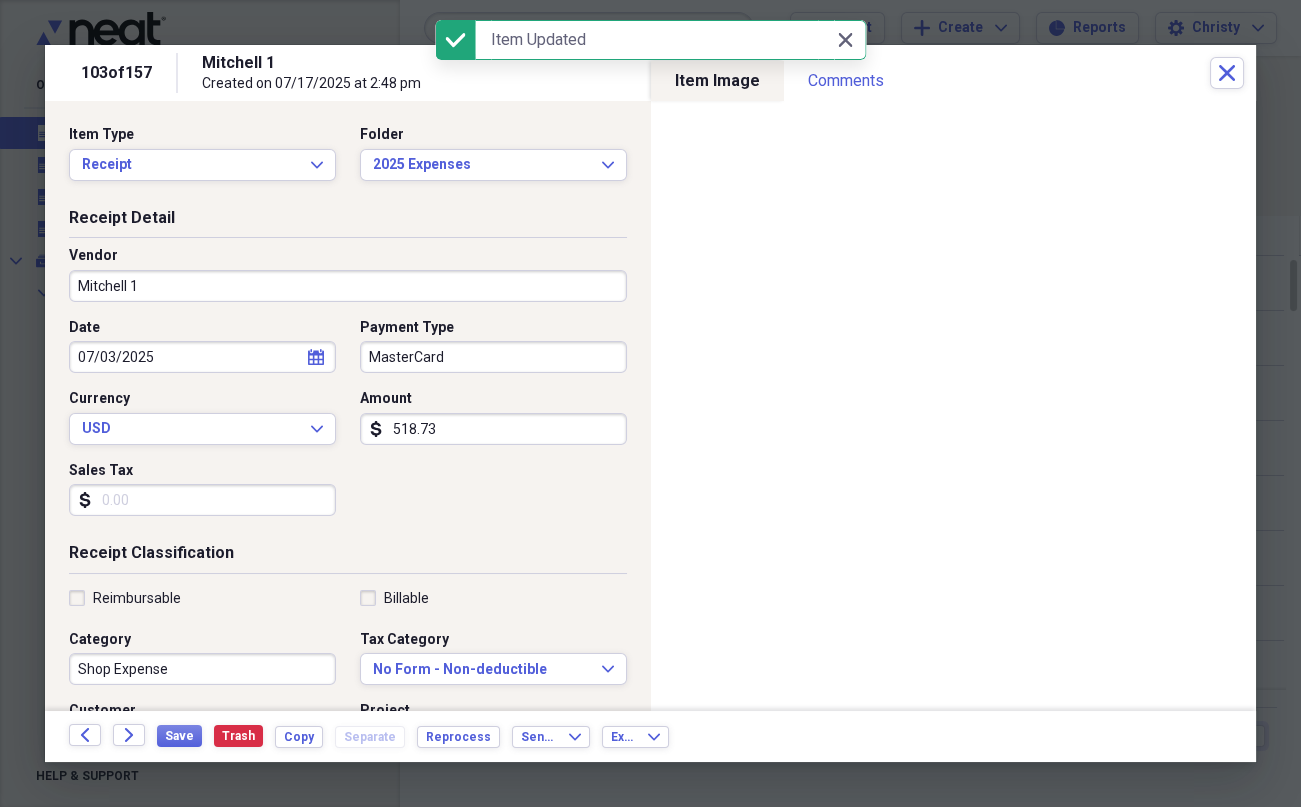 click on "Mitchell 1" at bounding box center [348, 286] 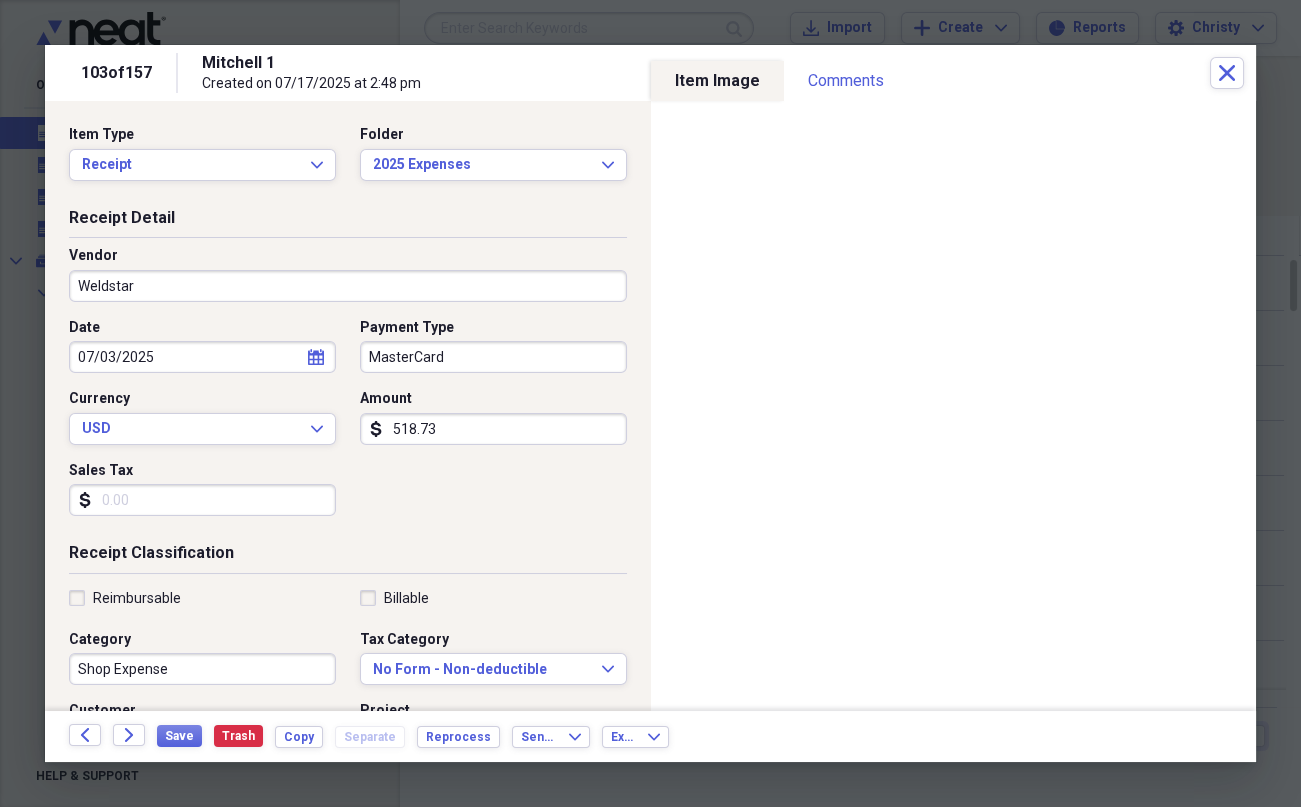 type on "Weldstar" 